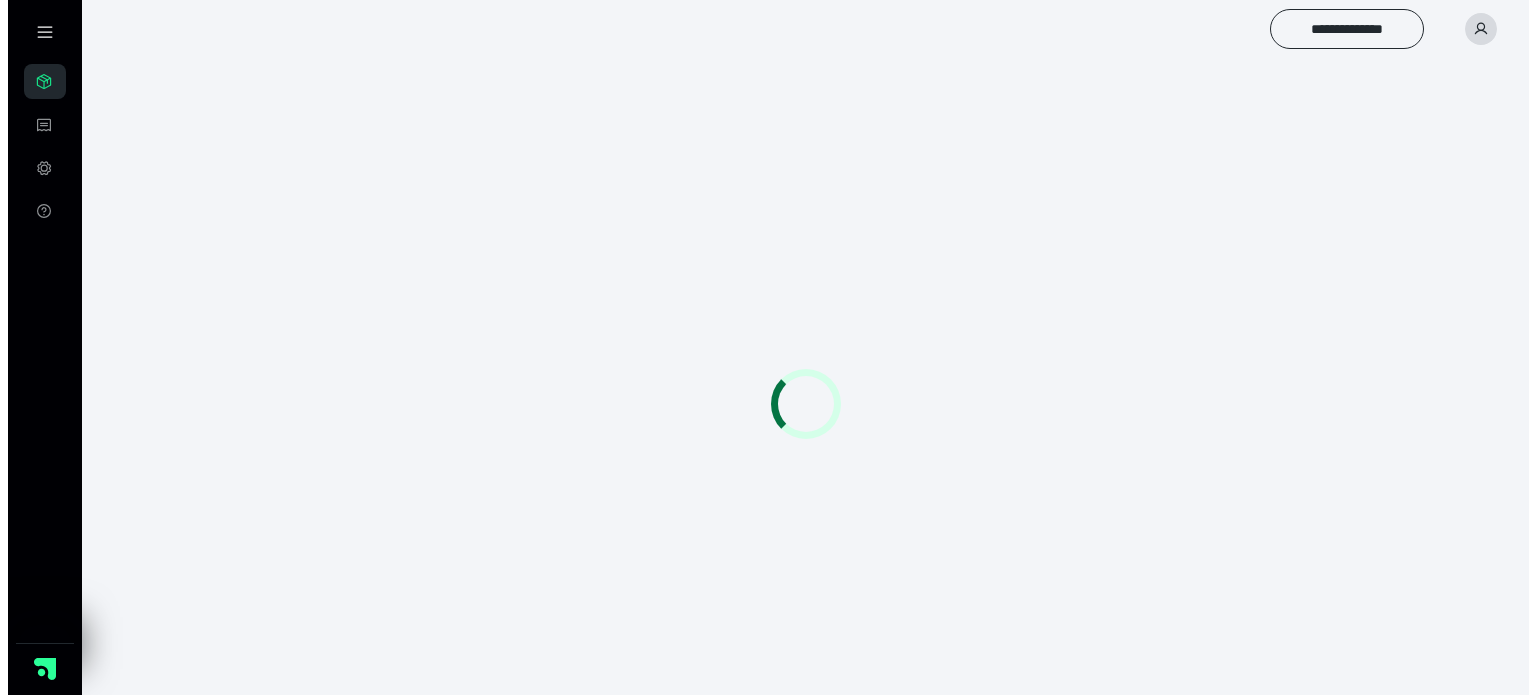 scroll, scrollTop: 0, scrollLeft: 0, axis: both 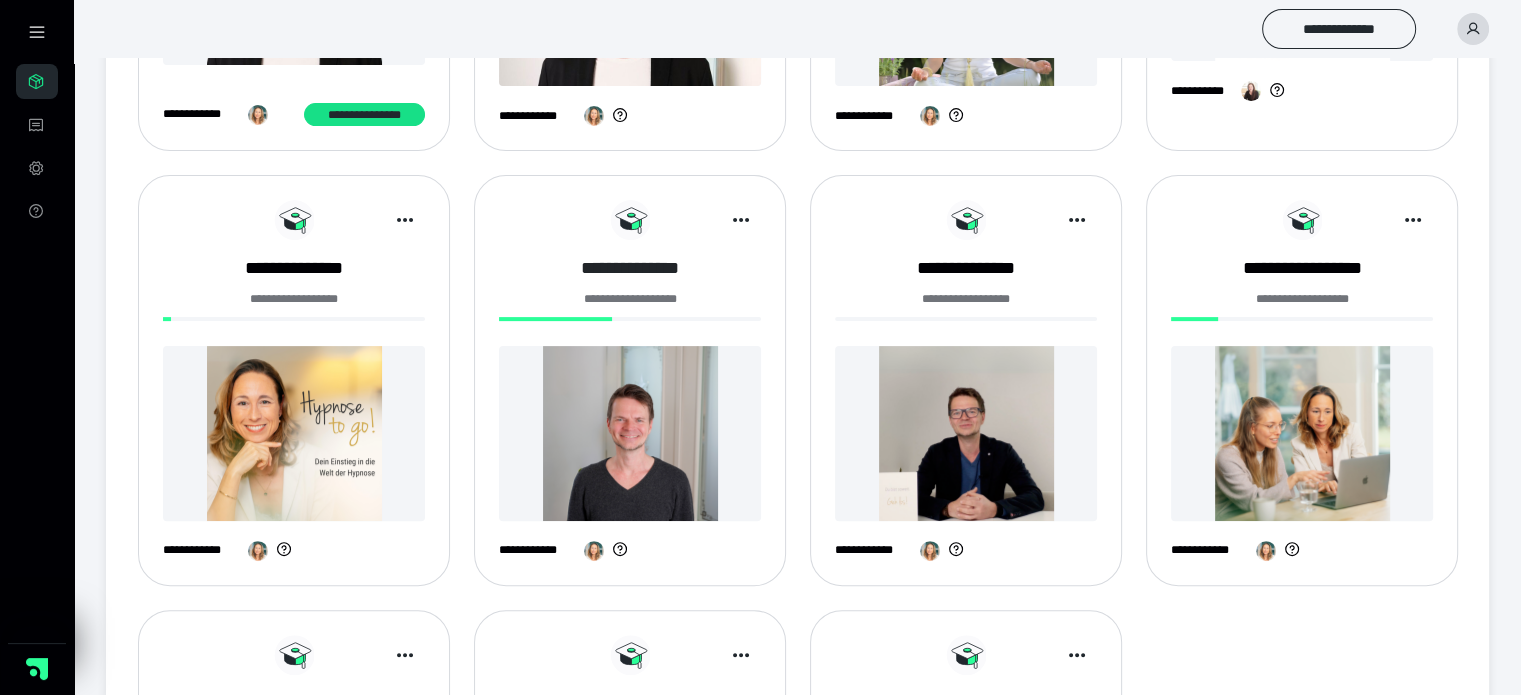 click on "**********" at bounding box center [630, 268] 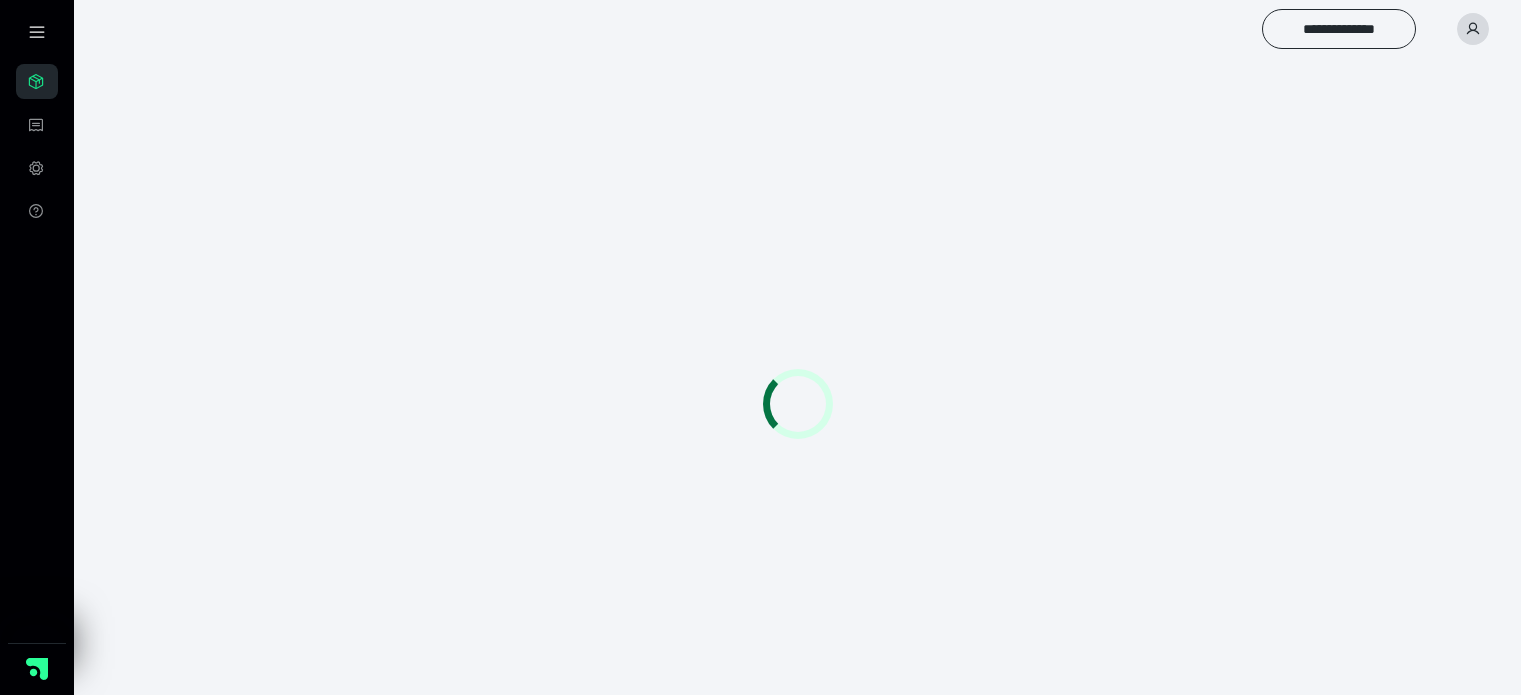 scroll, scrollTop: 0, scrollLeft: 0, axis: both 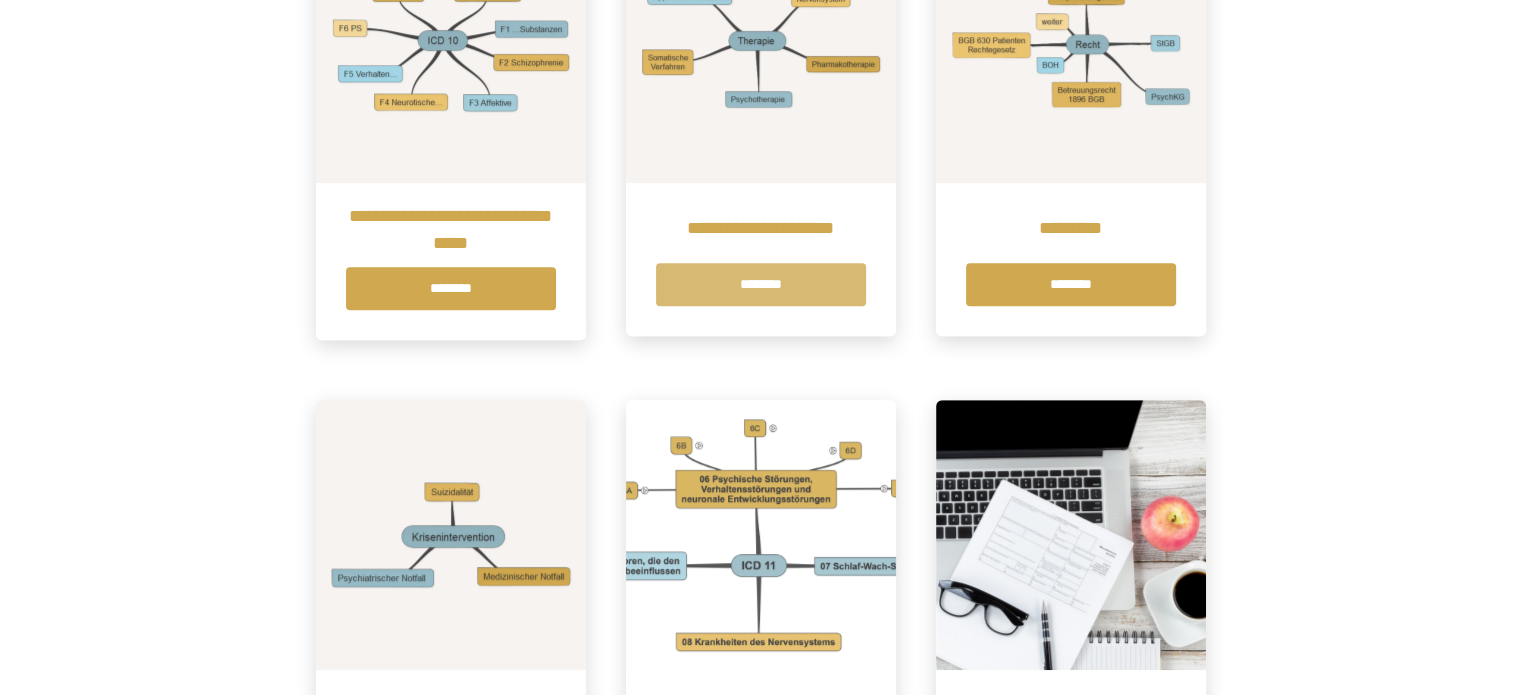click on "********" at bounding box center [761, 284] 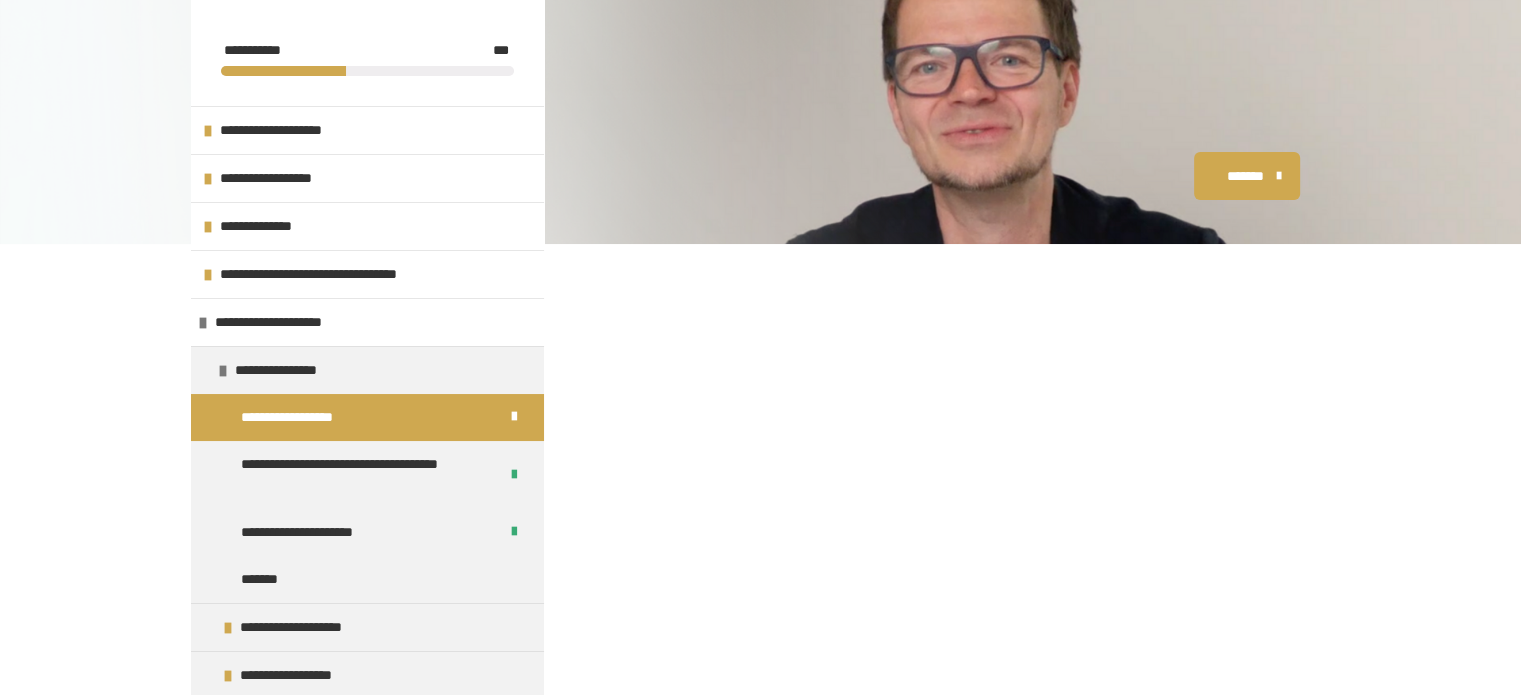 scroll, scrollTop: 369, scrollLeft: 0, axis: vertical 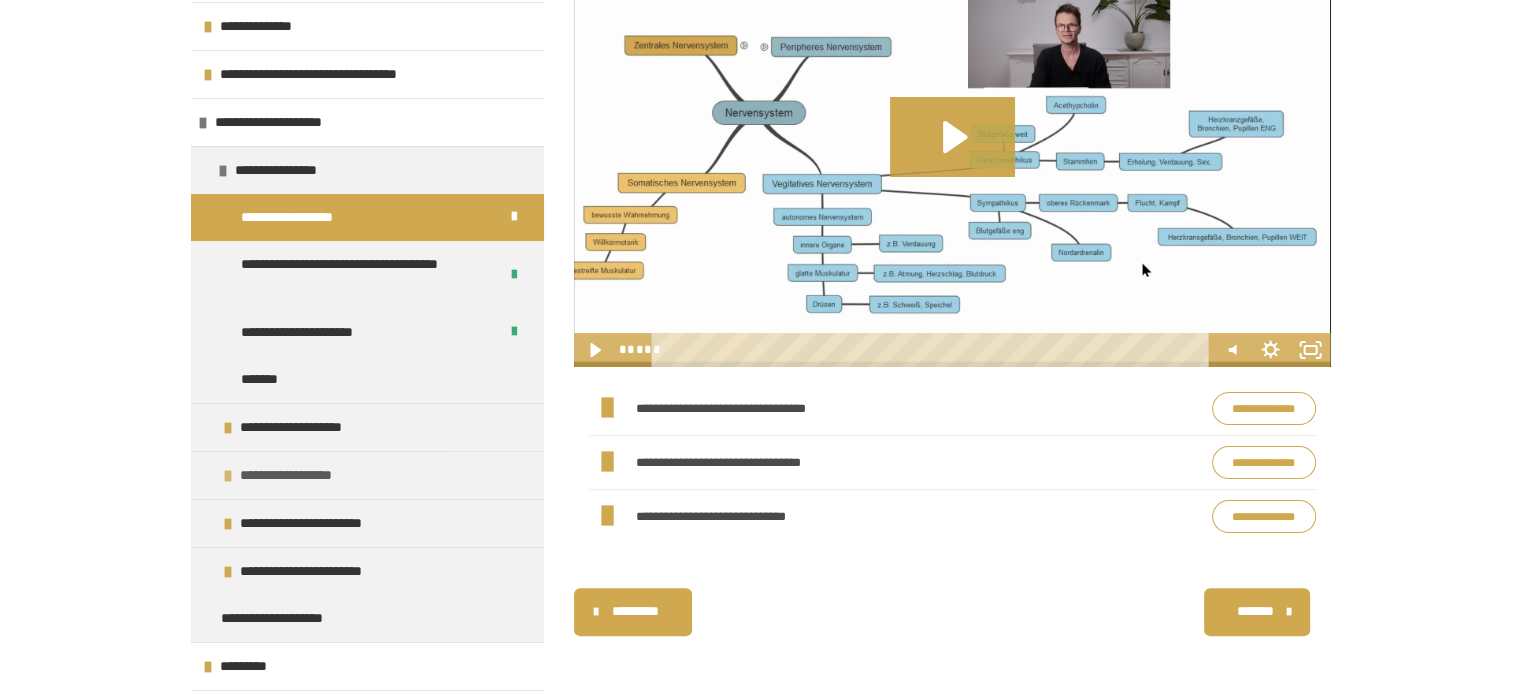 click on "**********" at bounding box center [299, 475] 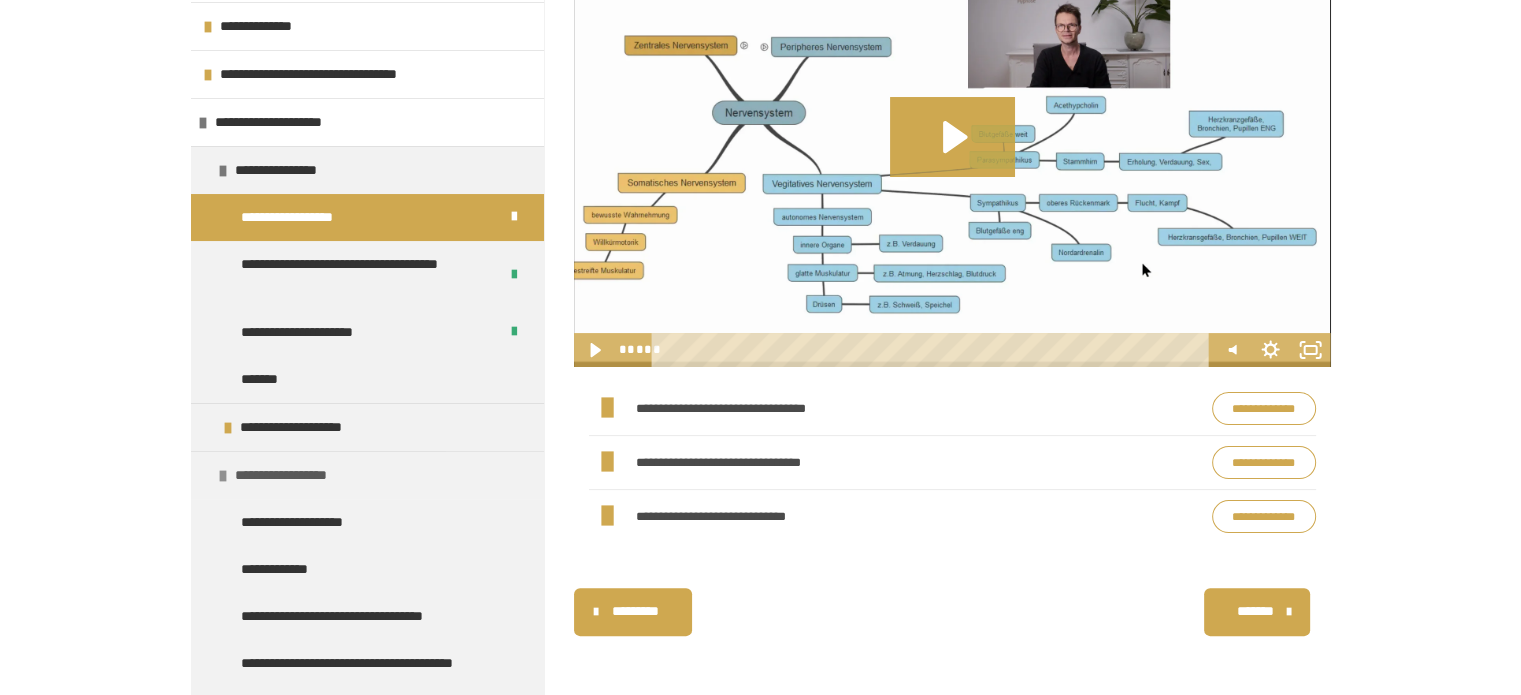 click on "**********" at bounding box center (294, 475) 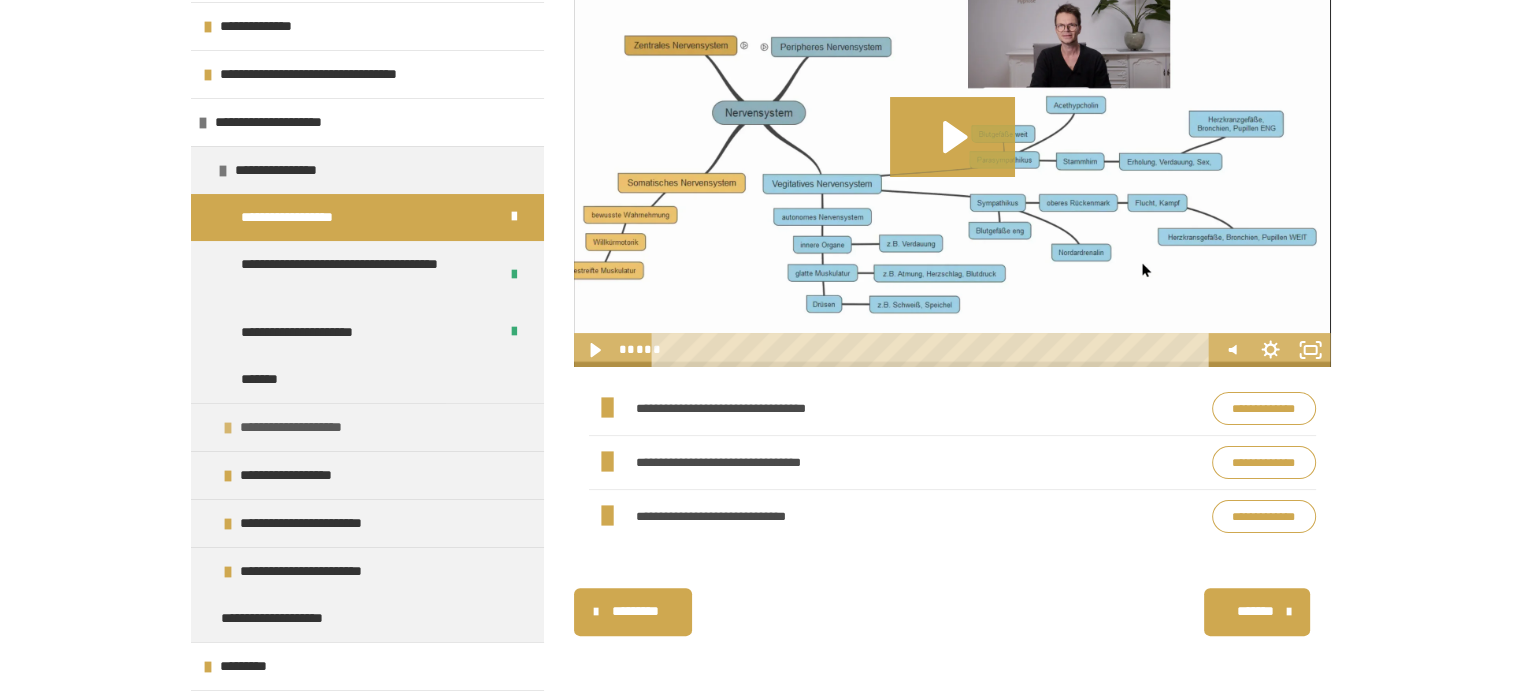 click on "**********" at bounding box center (308, 427) 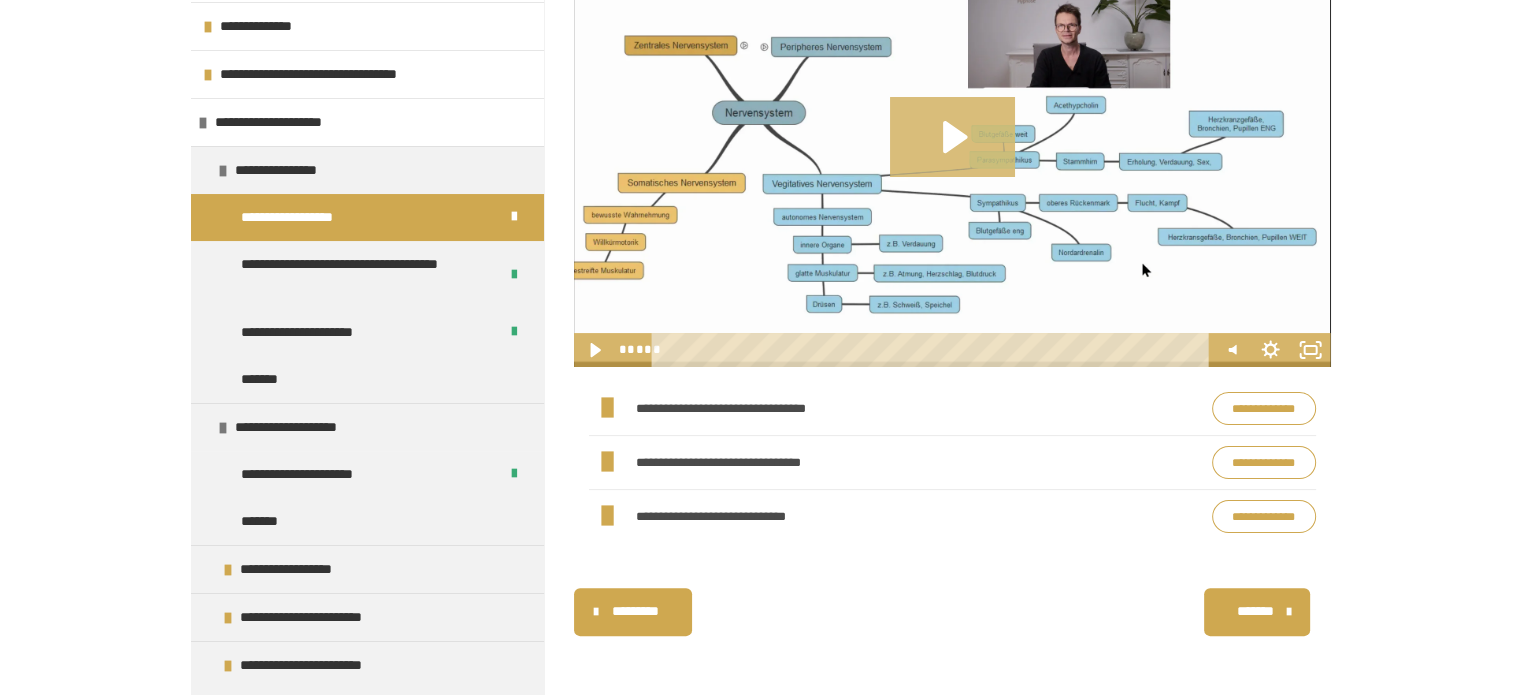 click 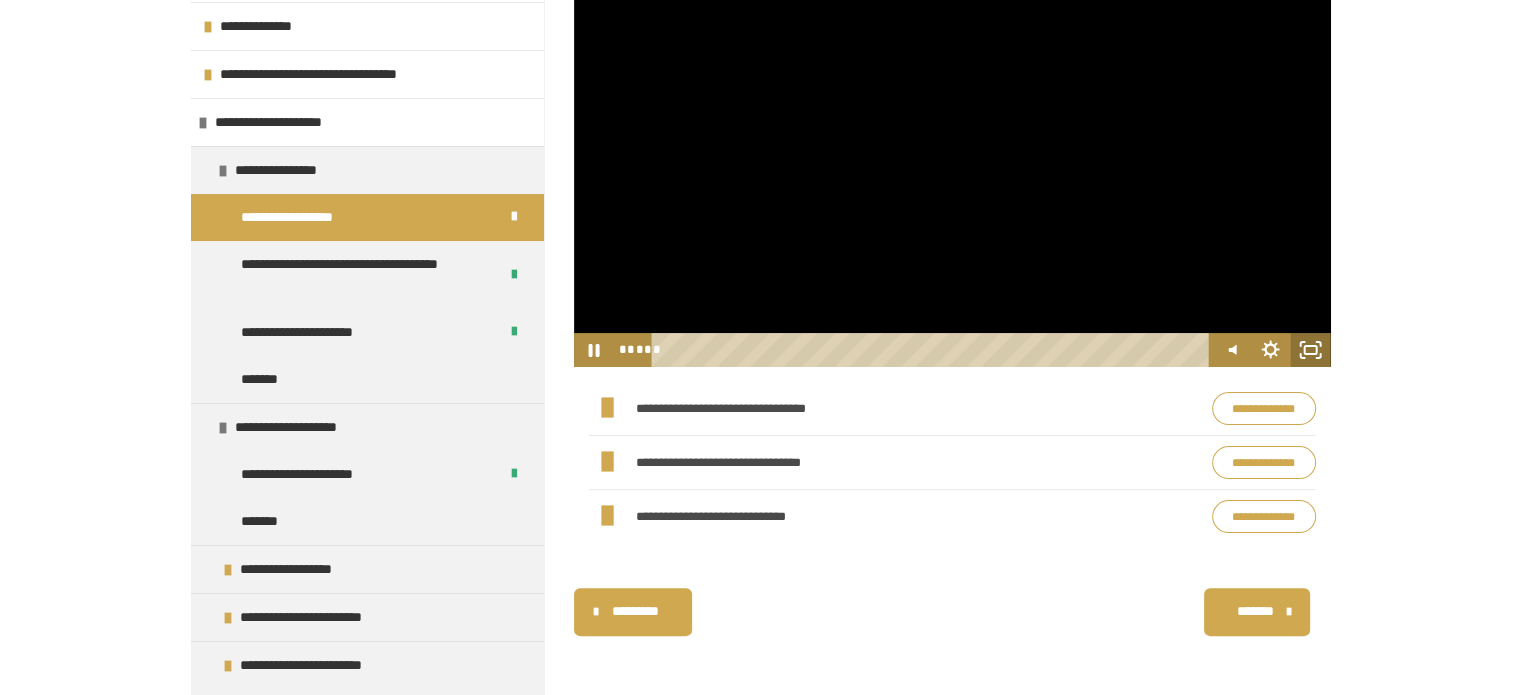 click 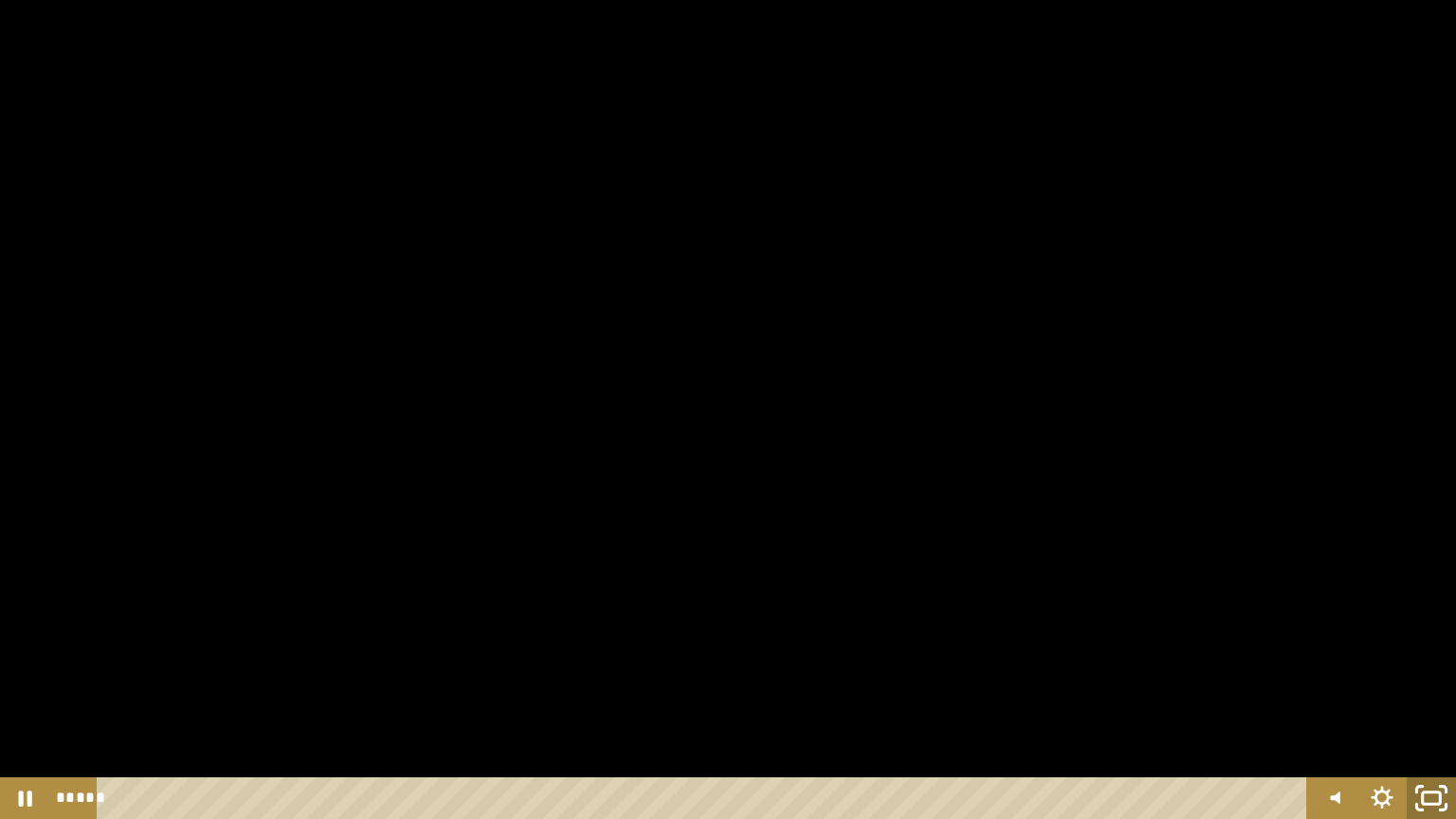 click 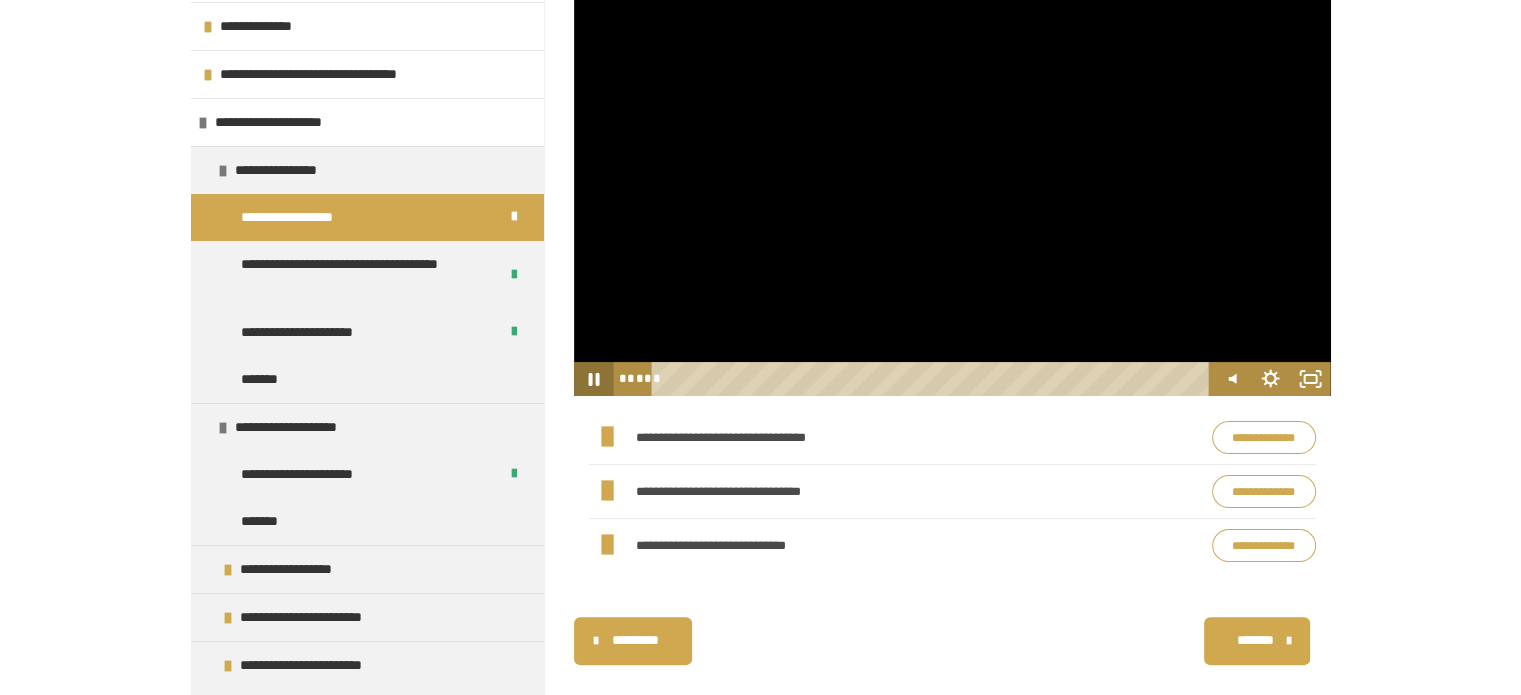 click 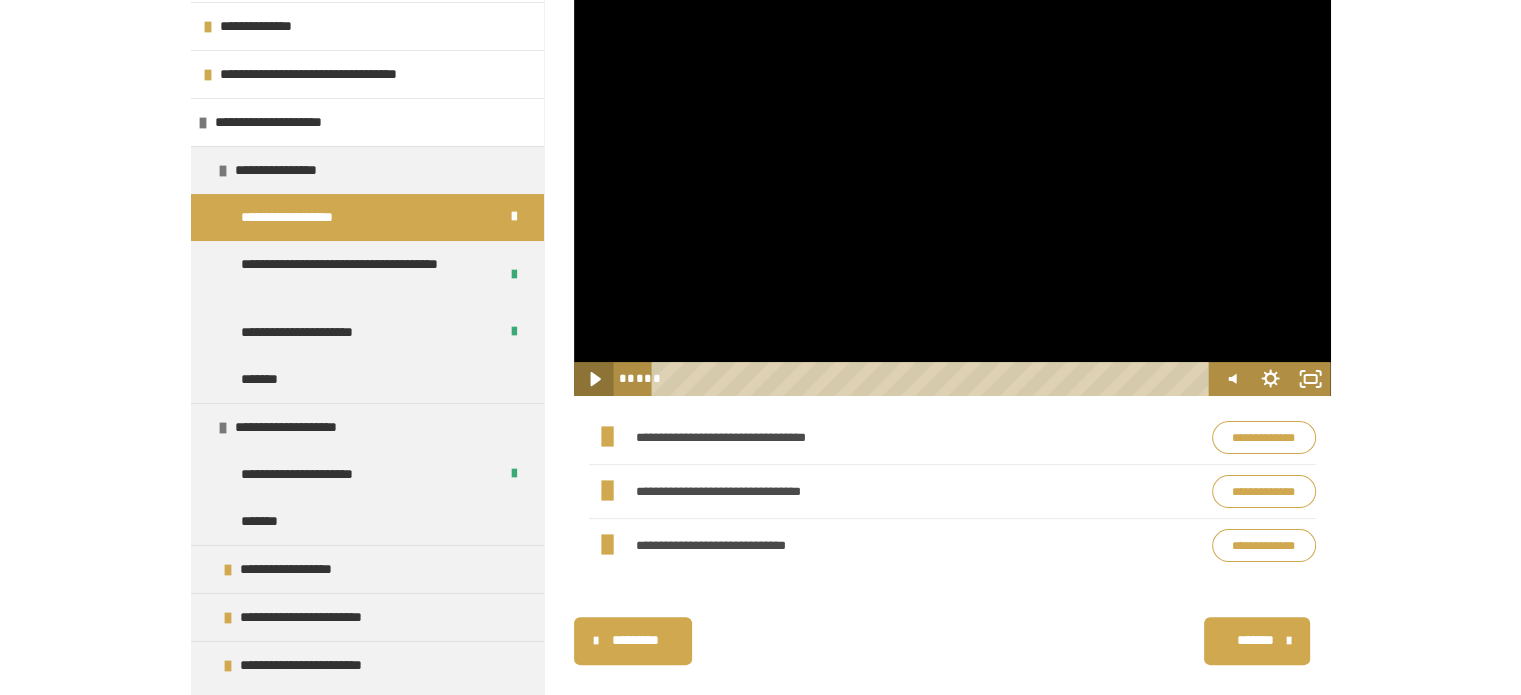 click 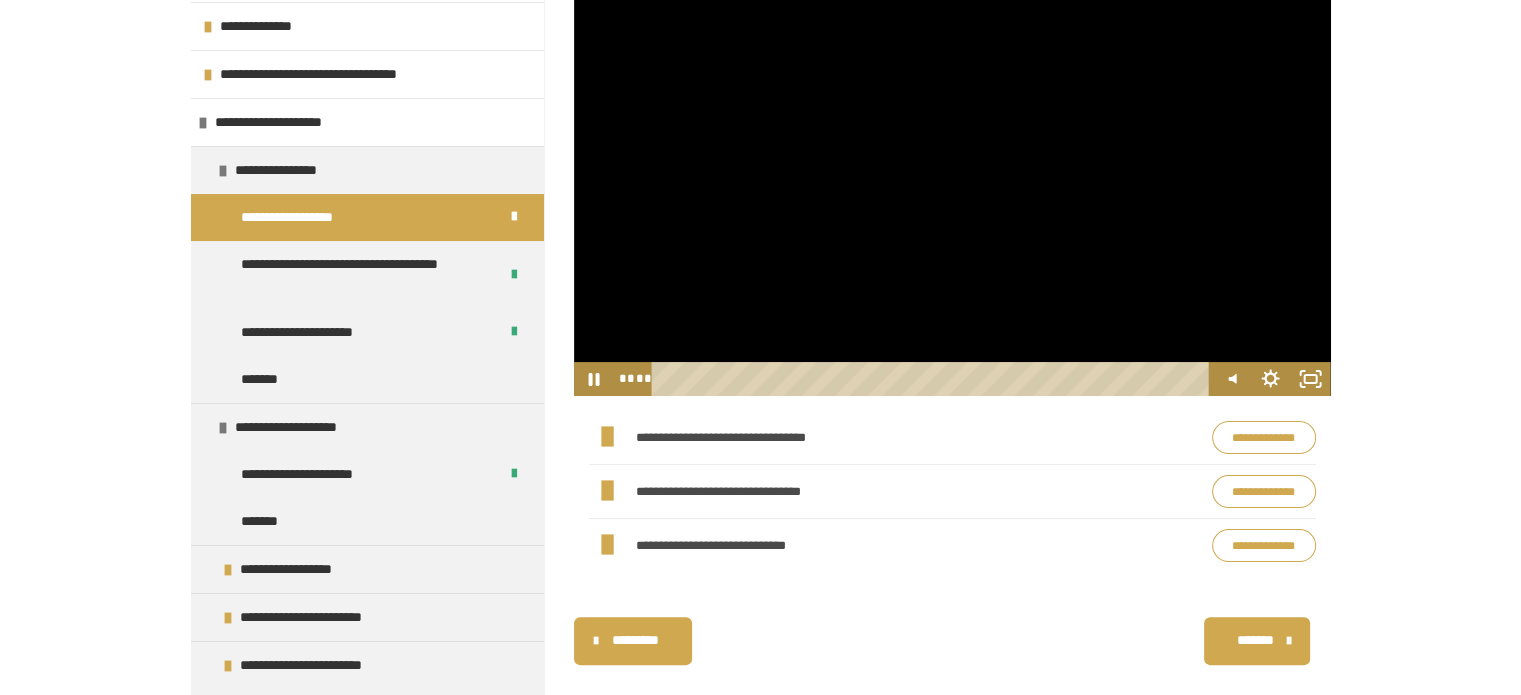 drag, startPoint x: 1055, startPoint y: 376, endPoint x: 667, endPoint y: 429, distance: 391.60312 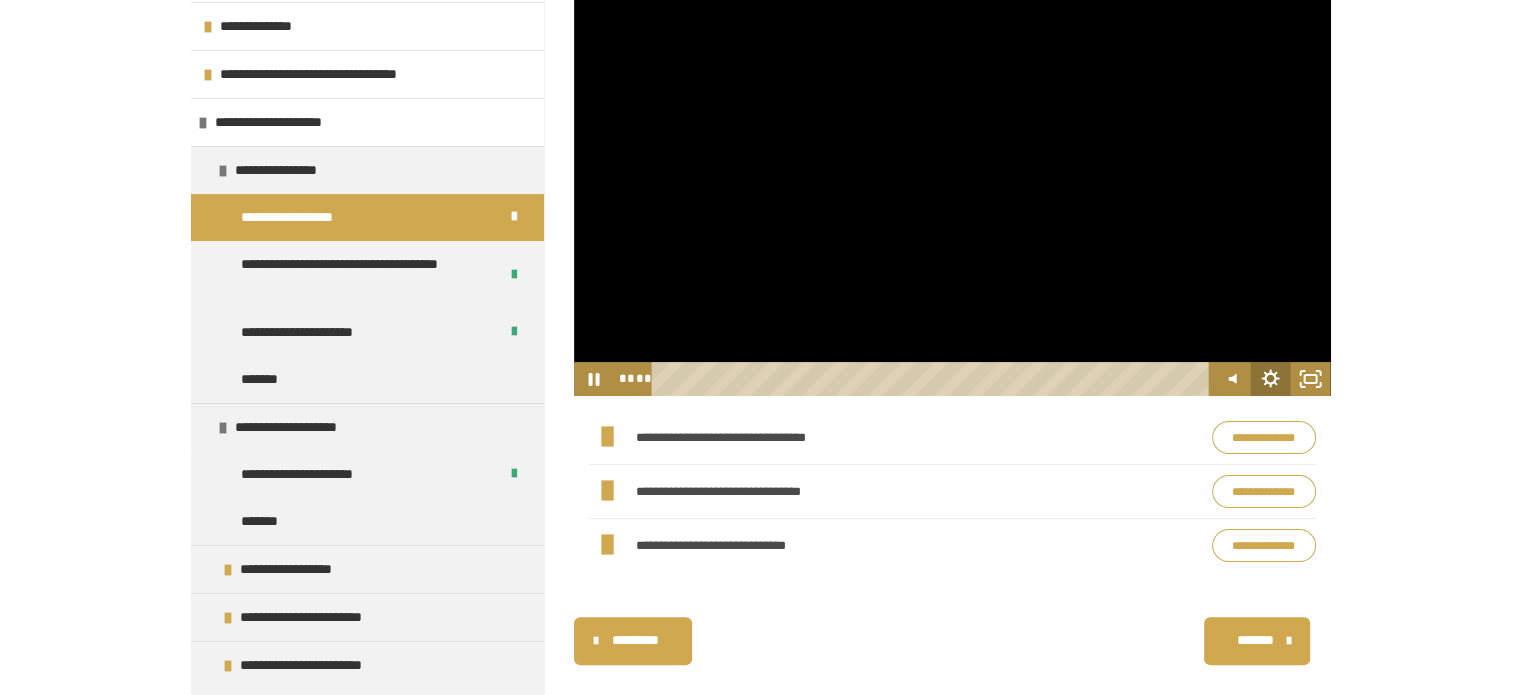 click 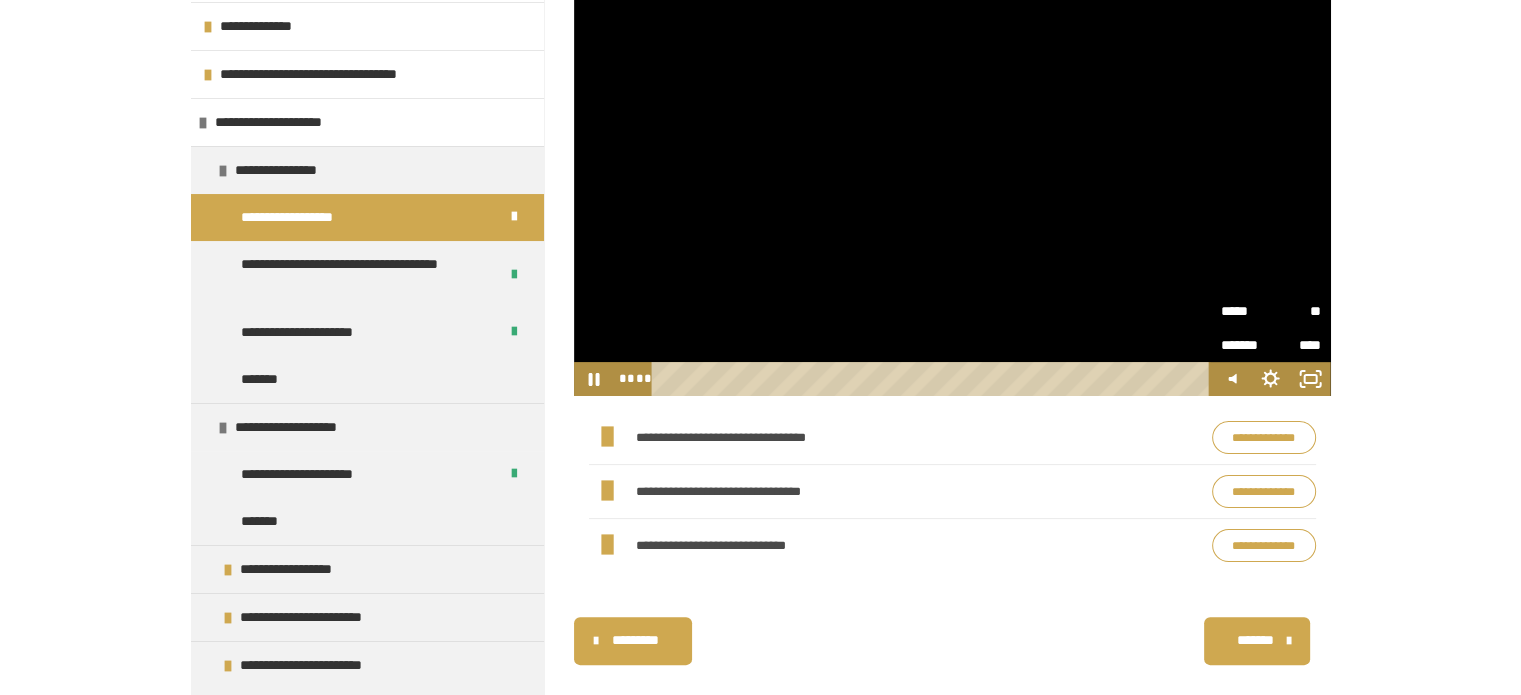 click on "**" at bounding box center [1296, 309] 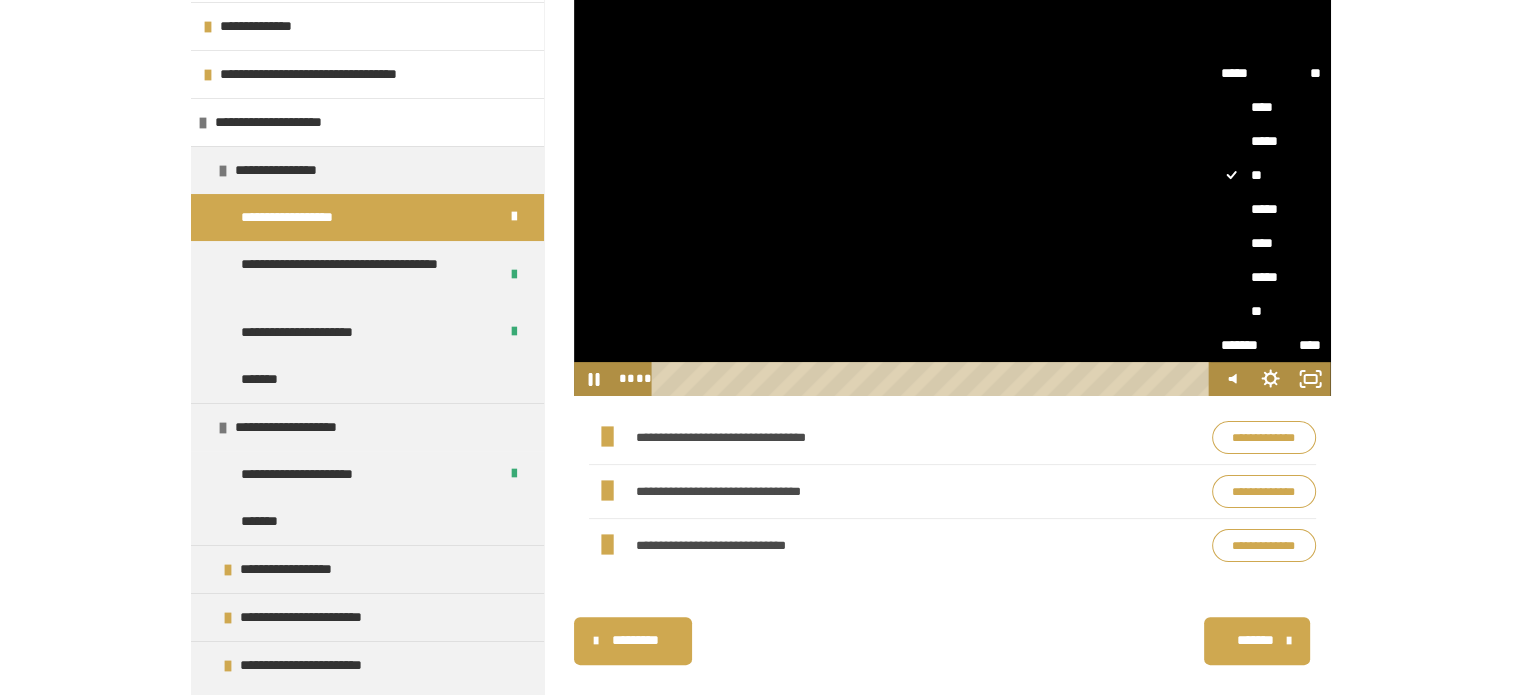 click on "****" at bounding box center (1271, 243) 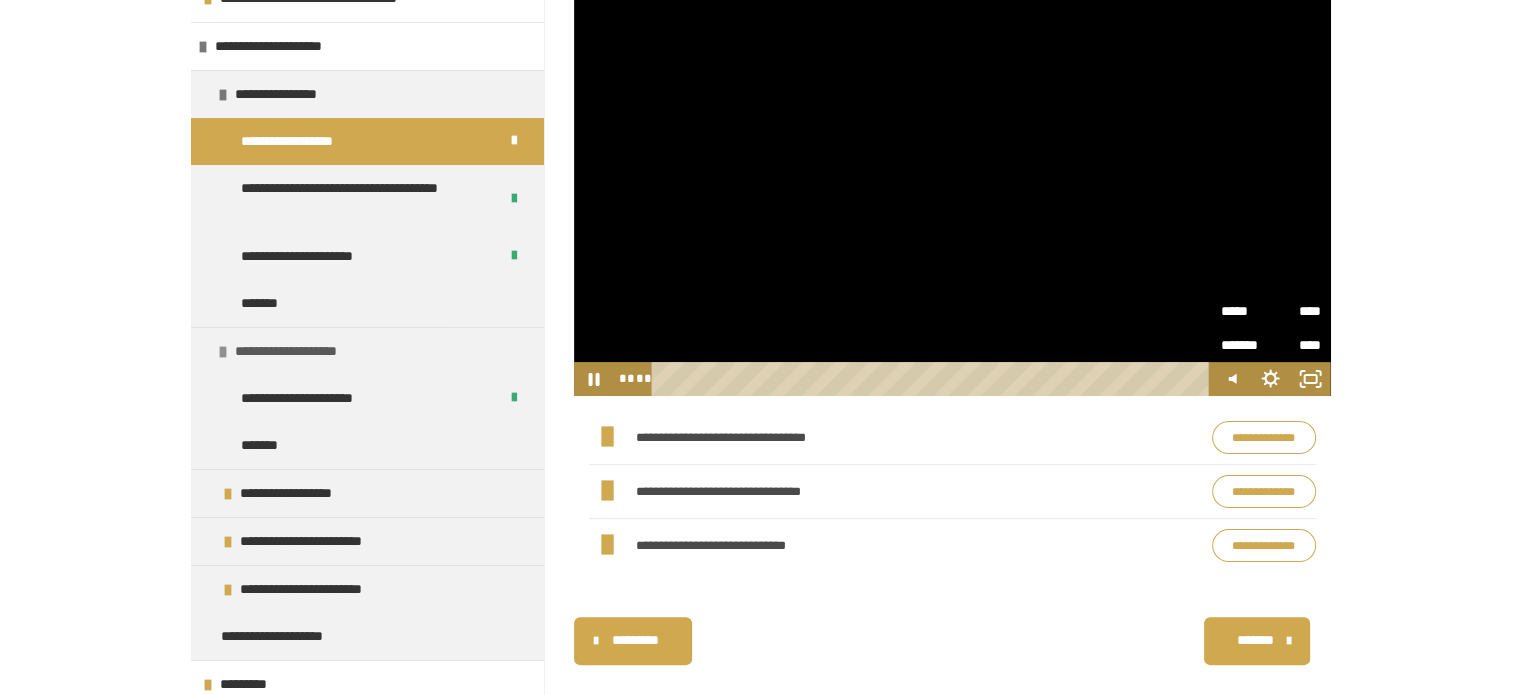 scroll, scrollTop: 400, scrollLeft: 0, axis: vertical 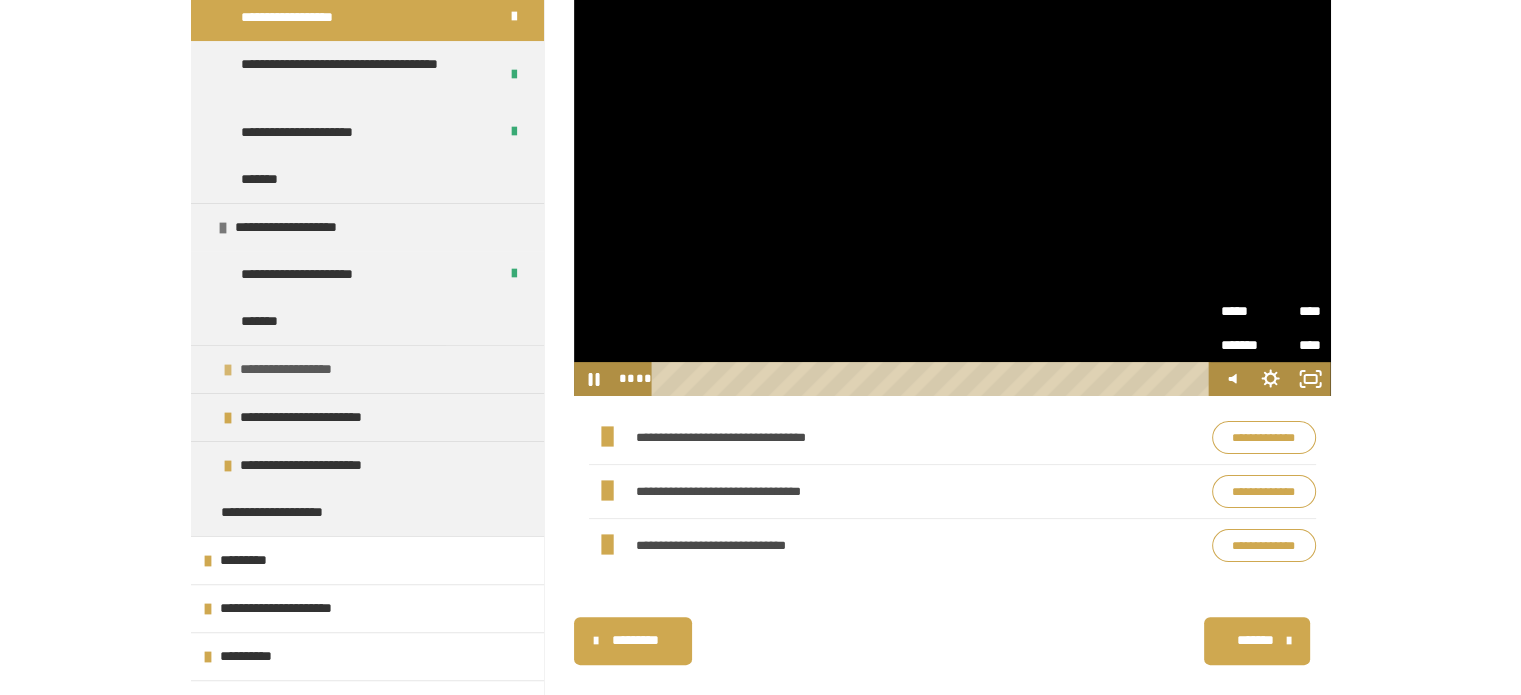 click on "**********" at bounding box center [299, 369] 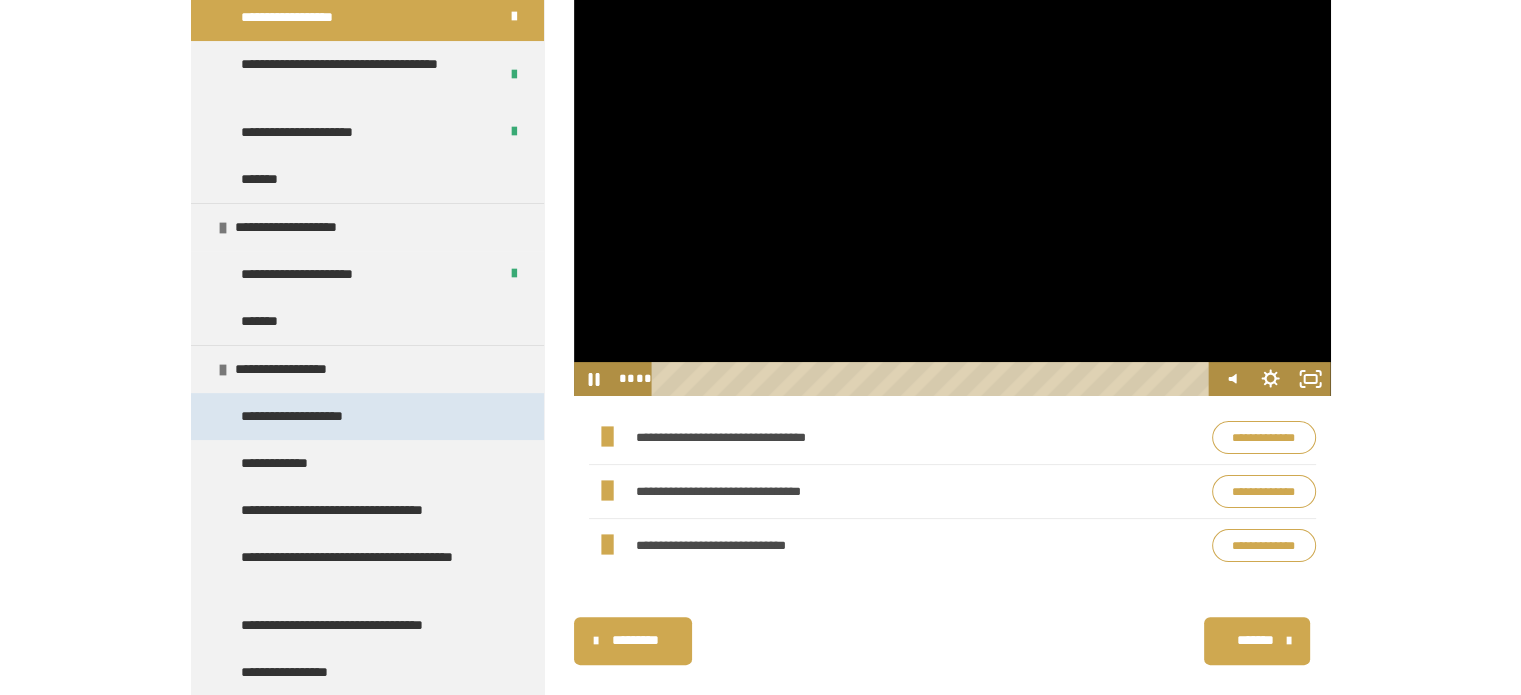 click on "**********" at bounding box center (367, 416) 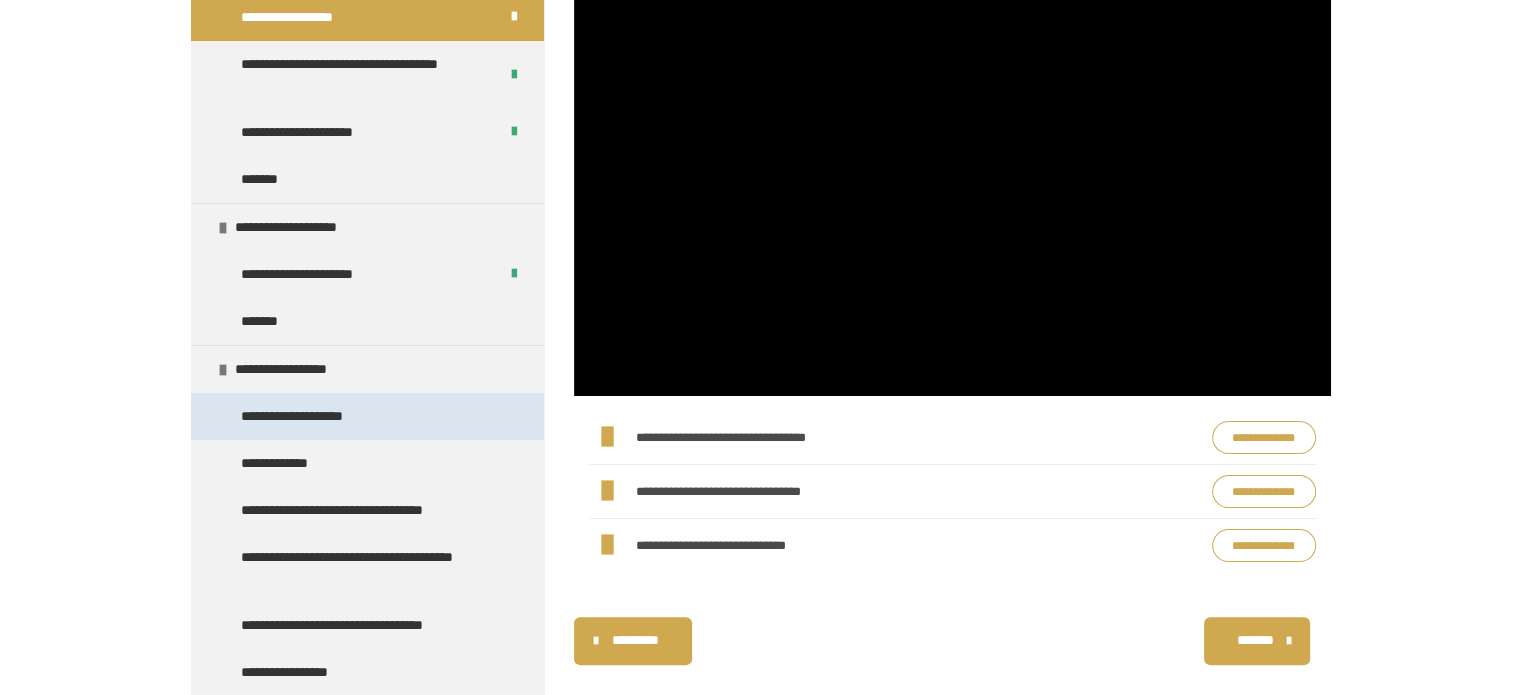 scroll, scrollTop: 270, scrollLeft: 0, axis: vertical 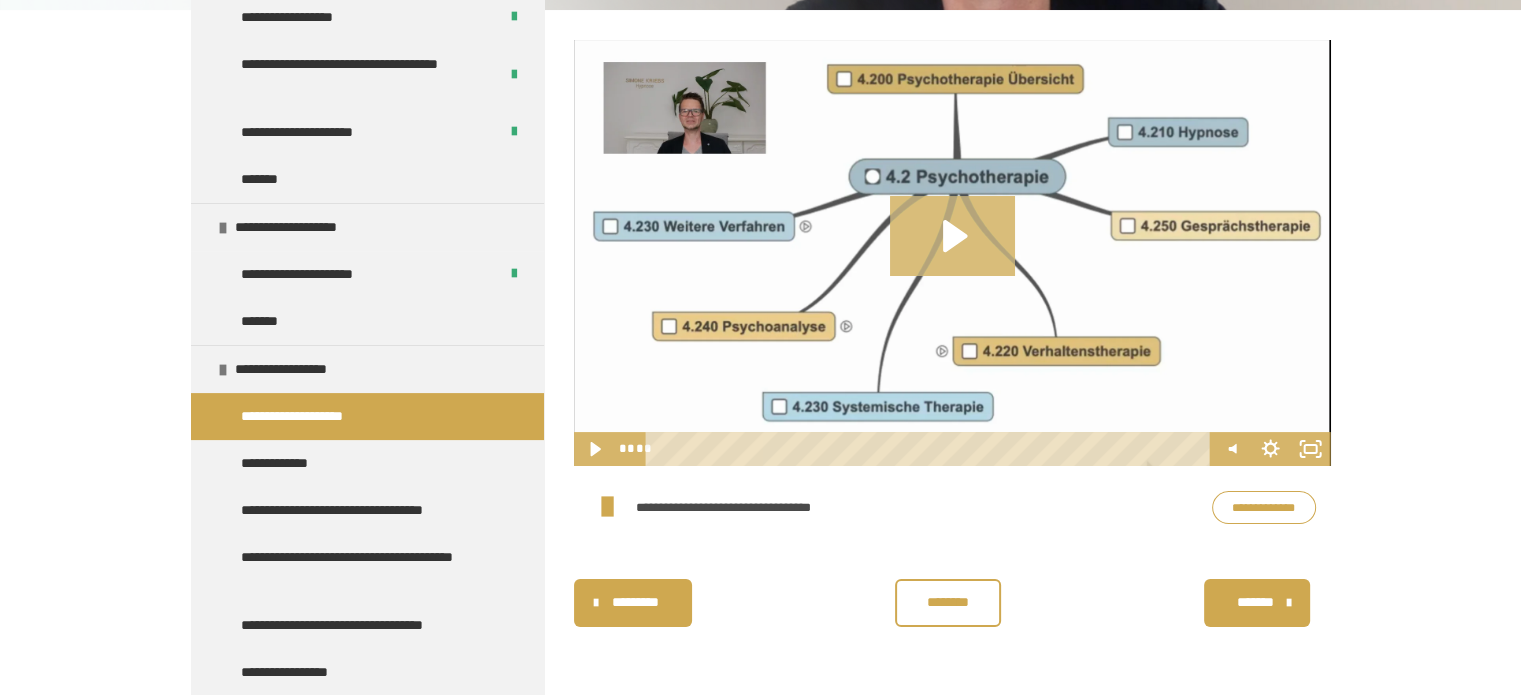 click 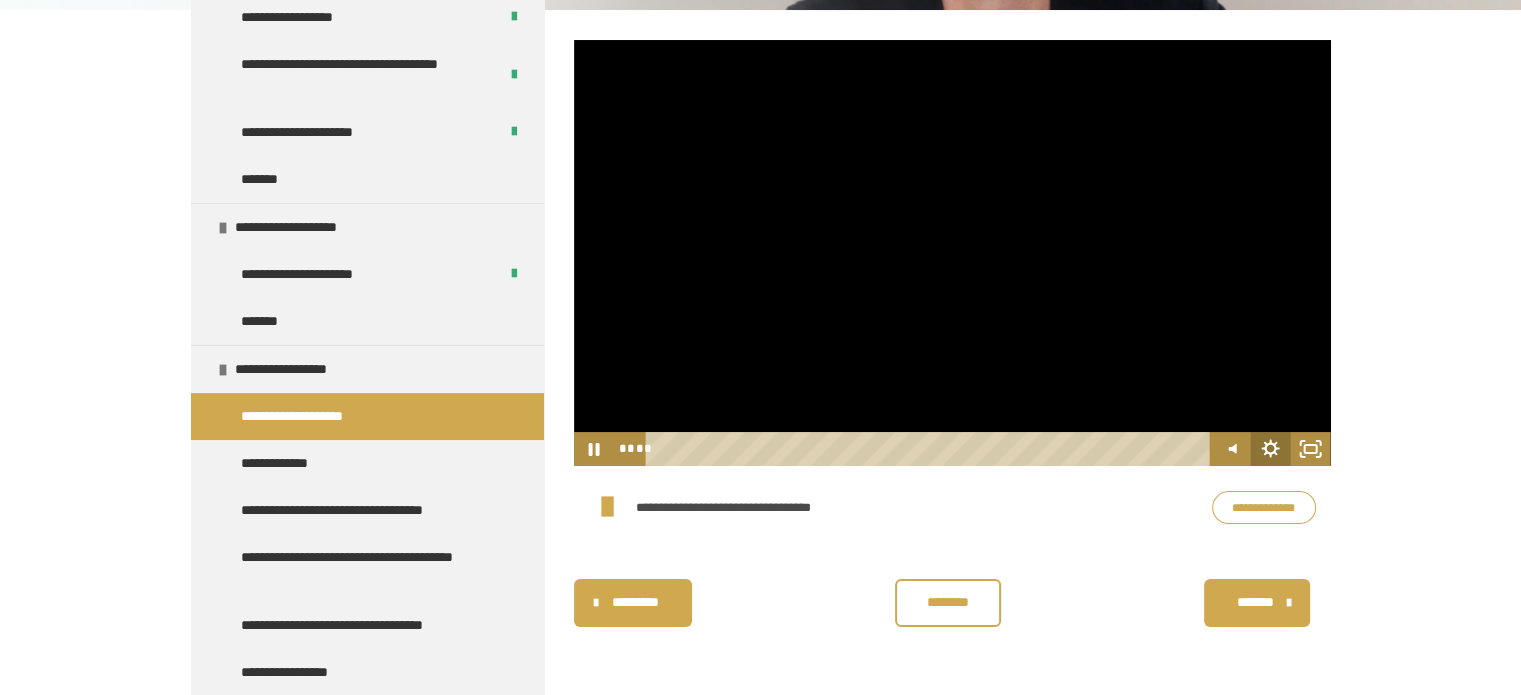 click 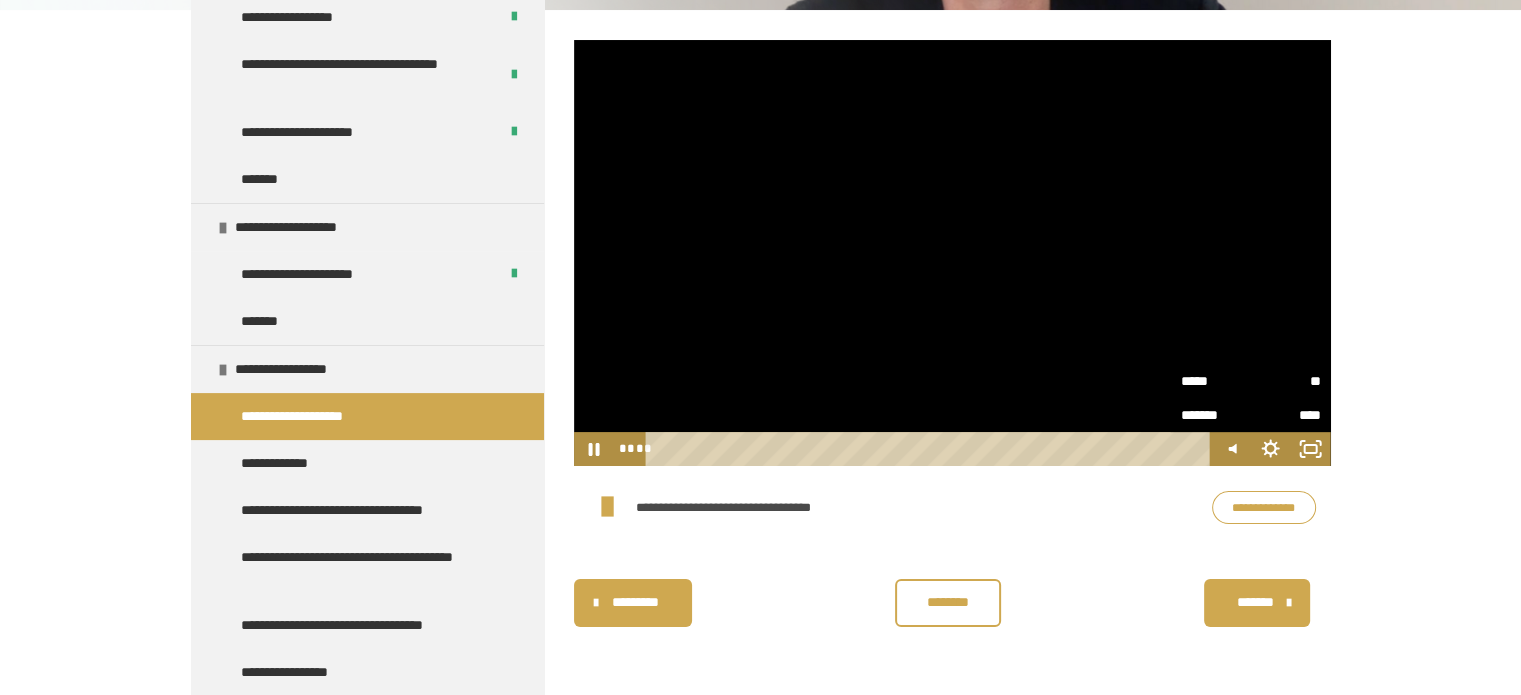 click on "*****" at bounding box center (1216, 381) 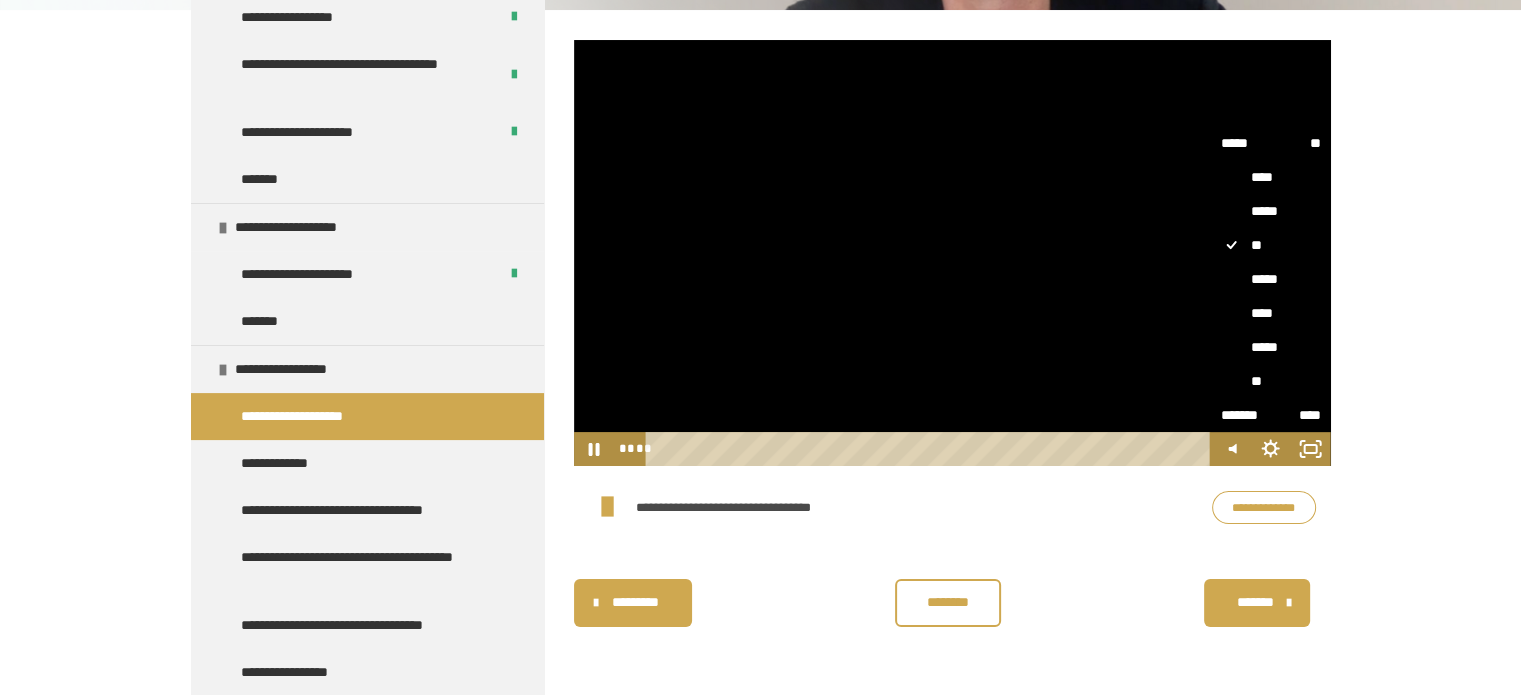 click on "*****" at bounding box center (1271, 279) 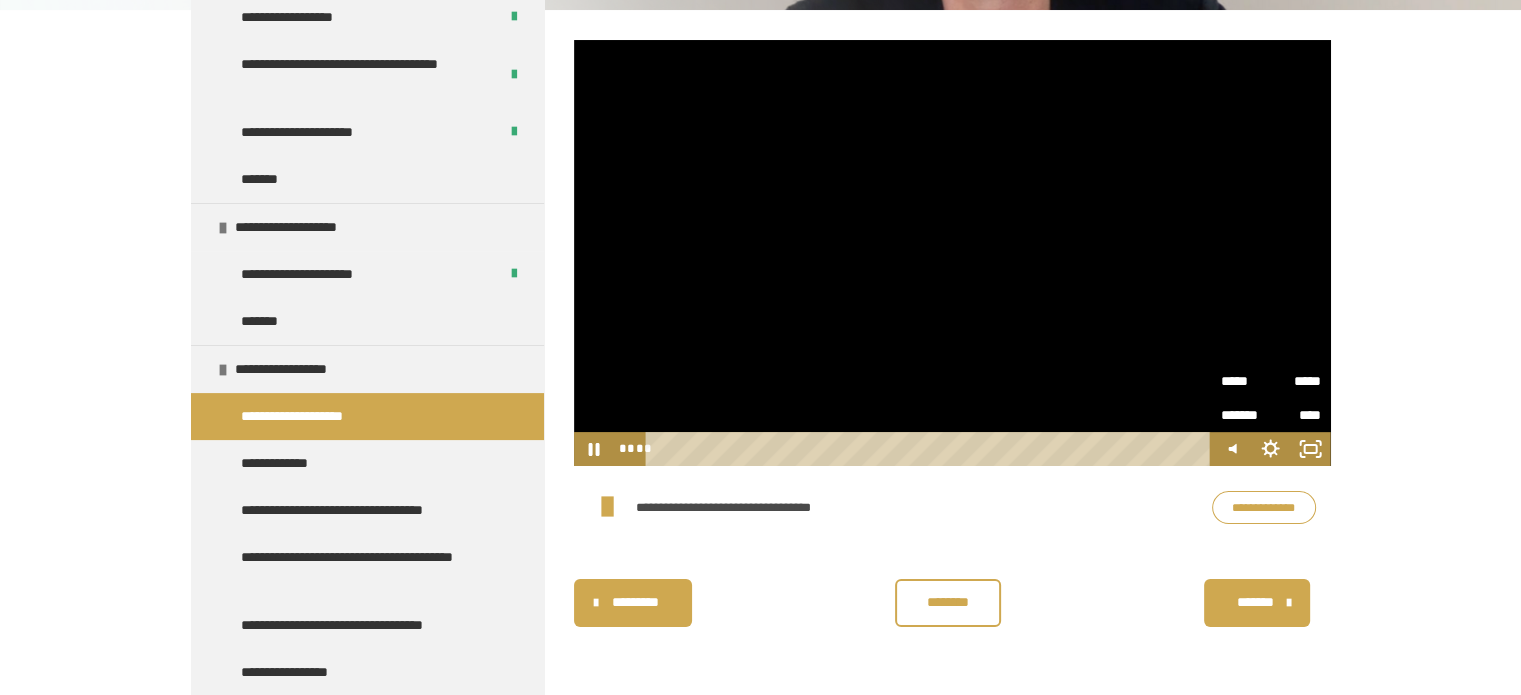 click on "*****" at bounding box center [1296, 381] 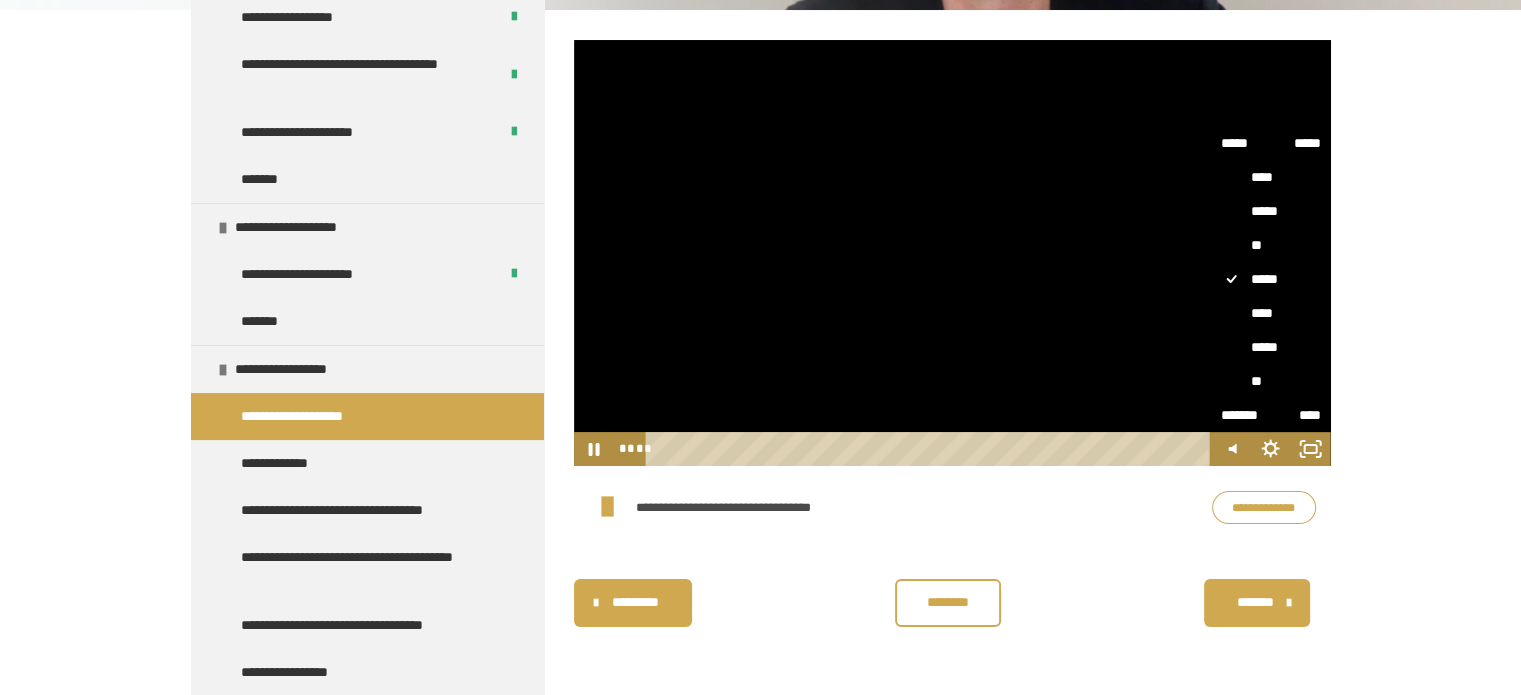 click on "****" at bounding box center [1271, 313] 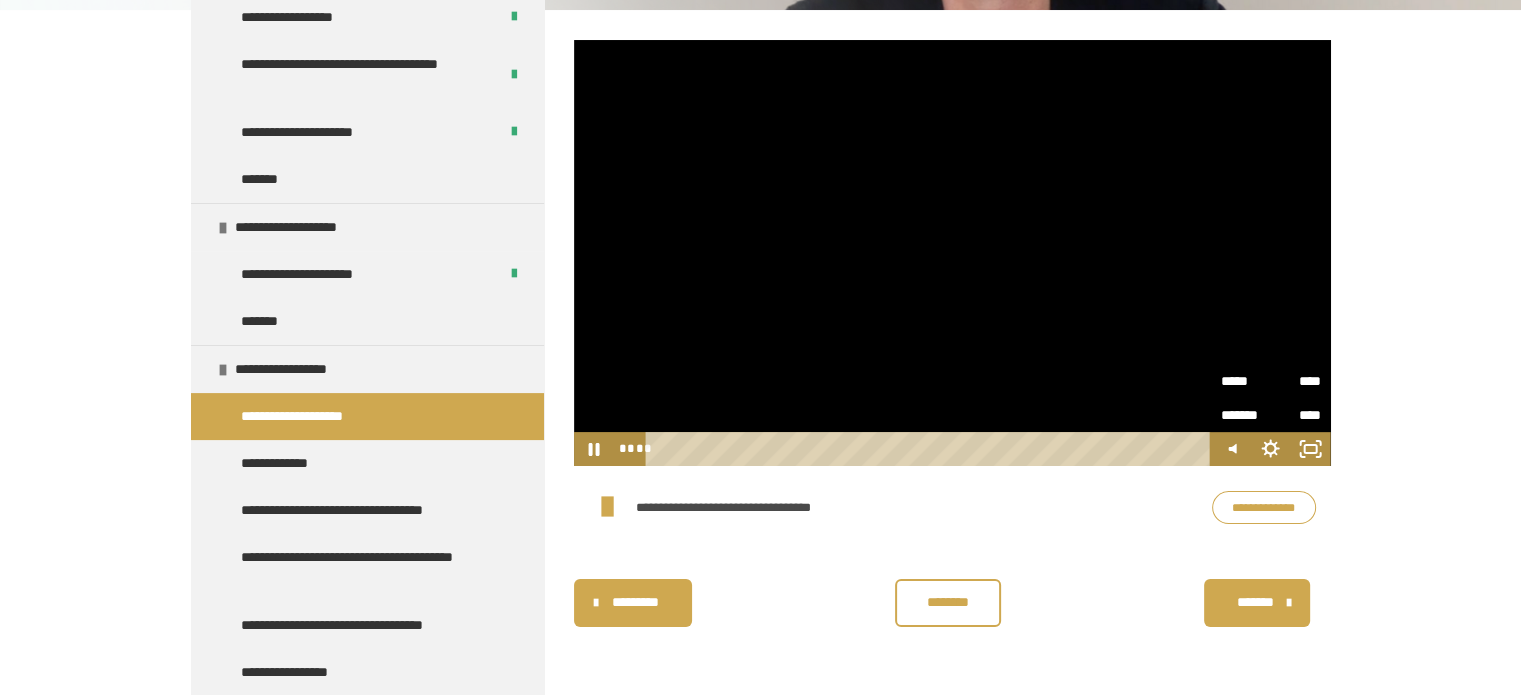 click on "**********" at bounding box center [760, 247] 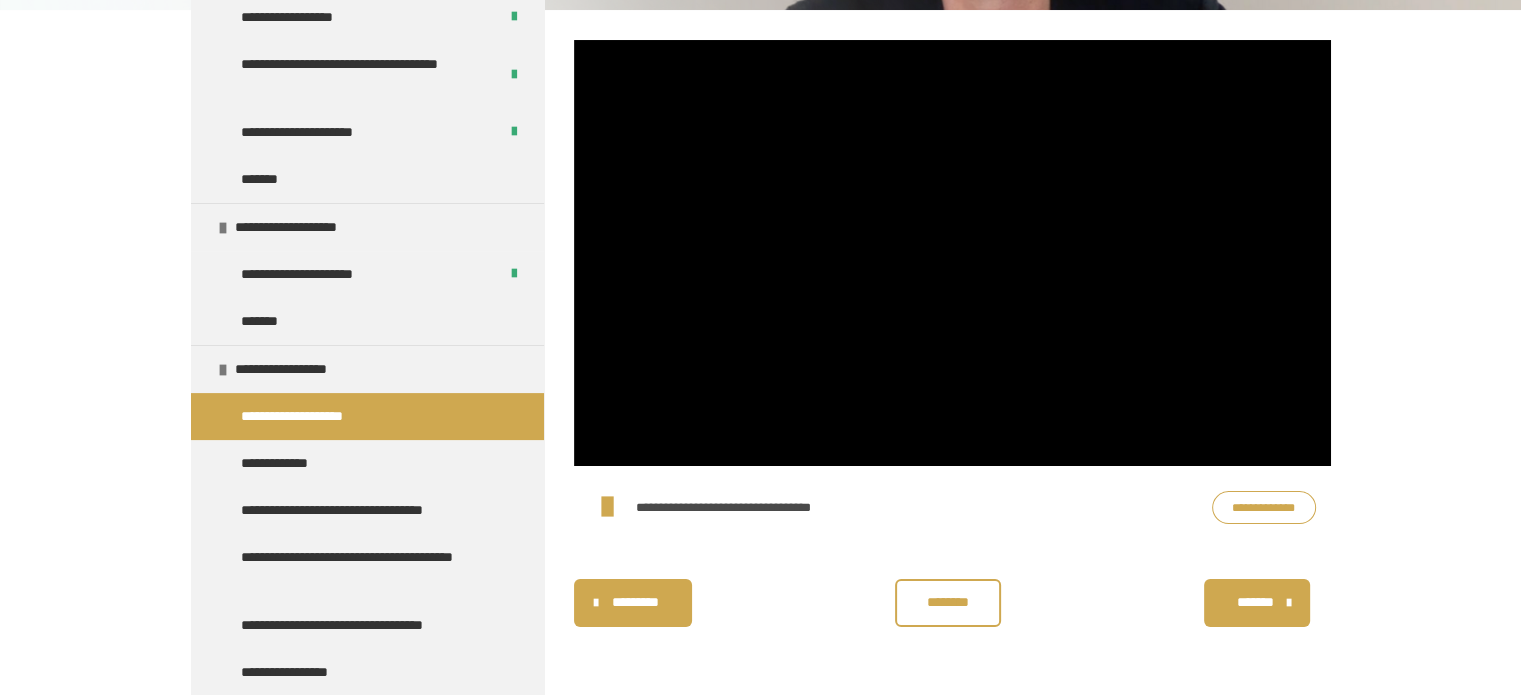 click on "**********" at bounding box center (952, 507) 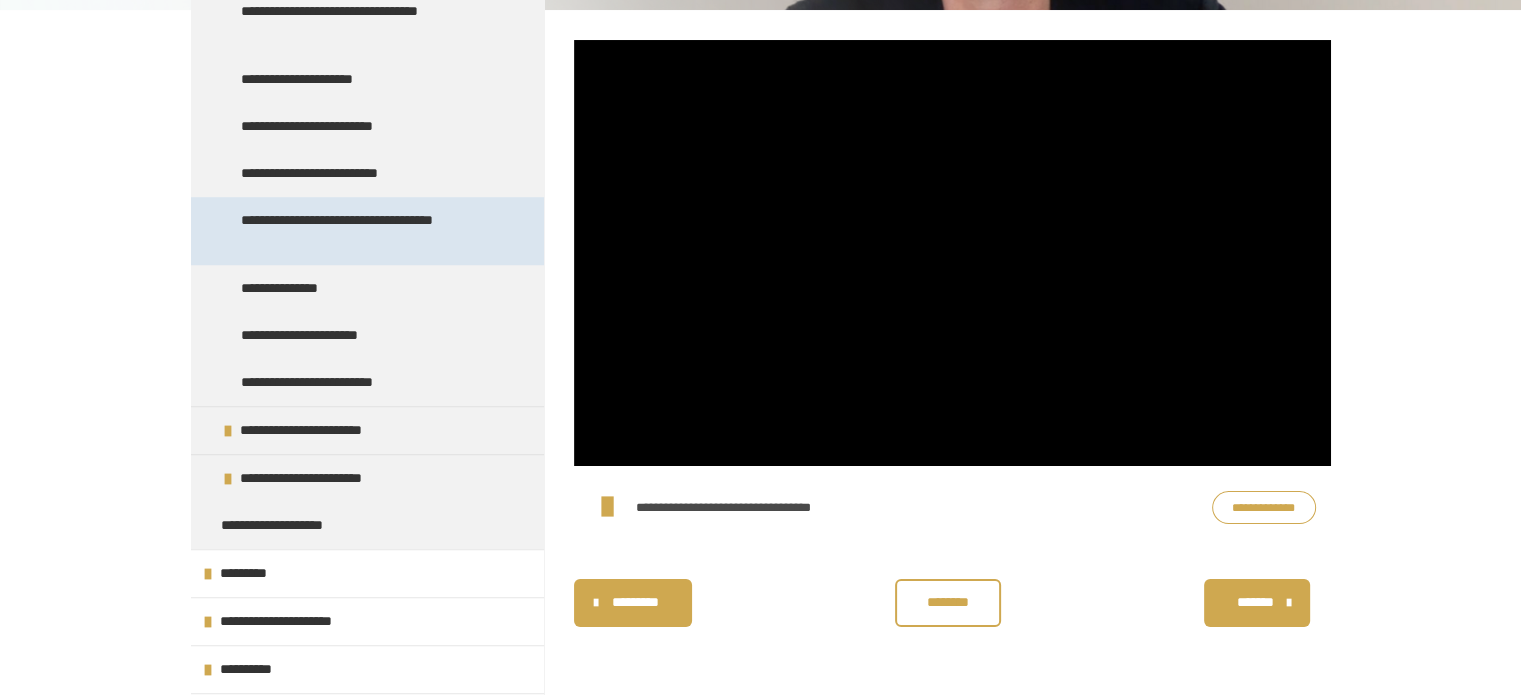 scroll, scrollTop: 1400, scrollLeft: 0, axis: vertical 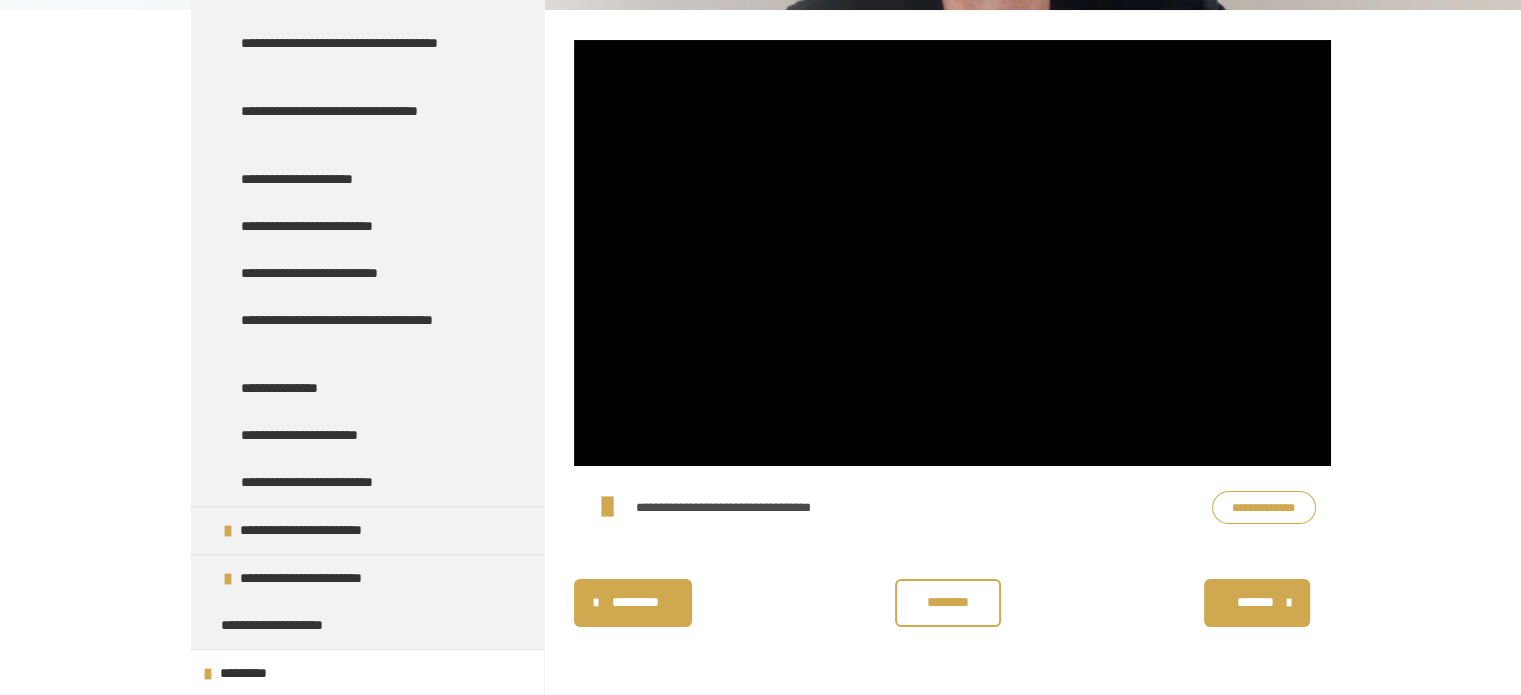 click on "********" at bounding box center (948, 602) 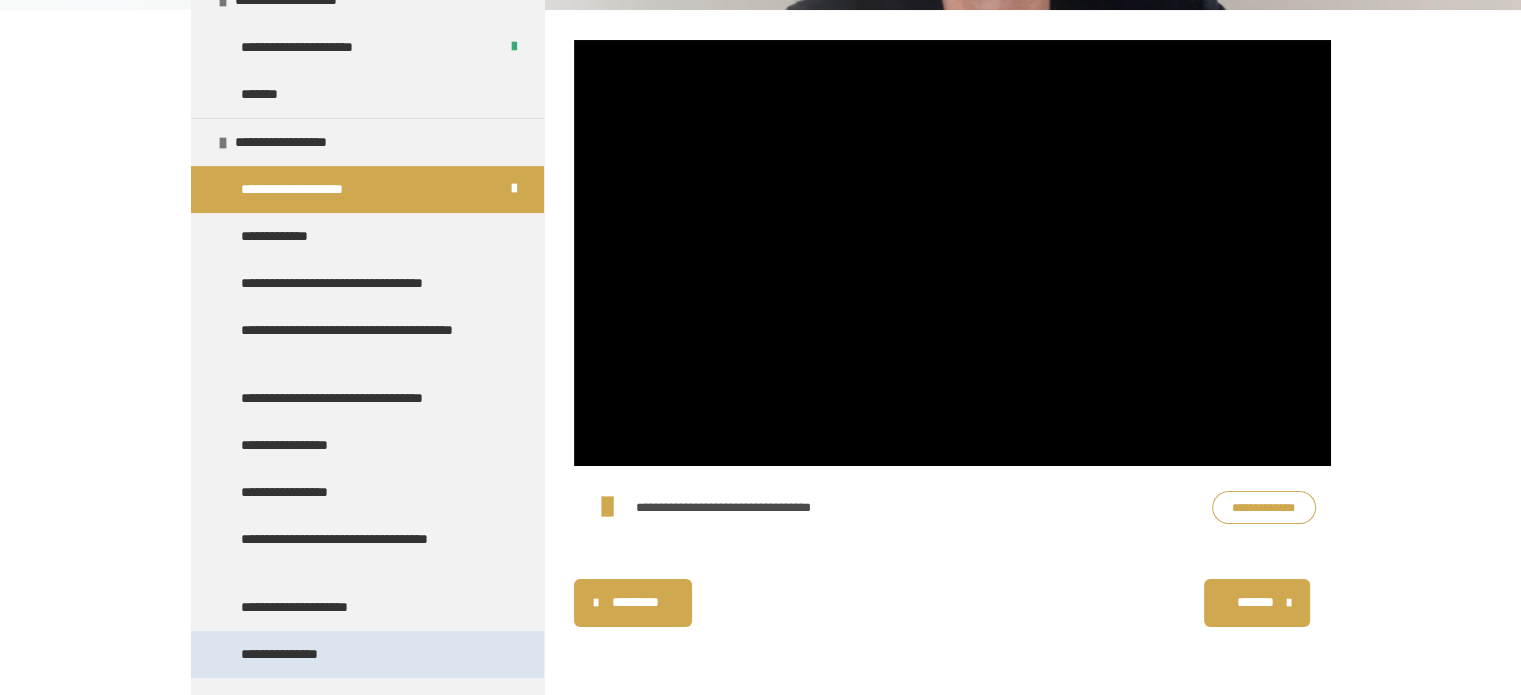 scroll, scrollTop: 600, scrollLeft: 0, axis: vertical 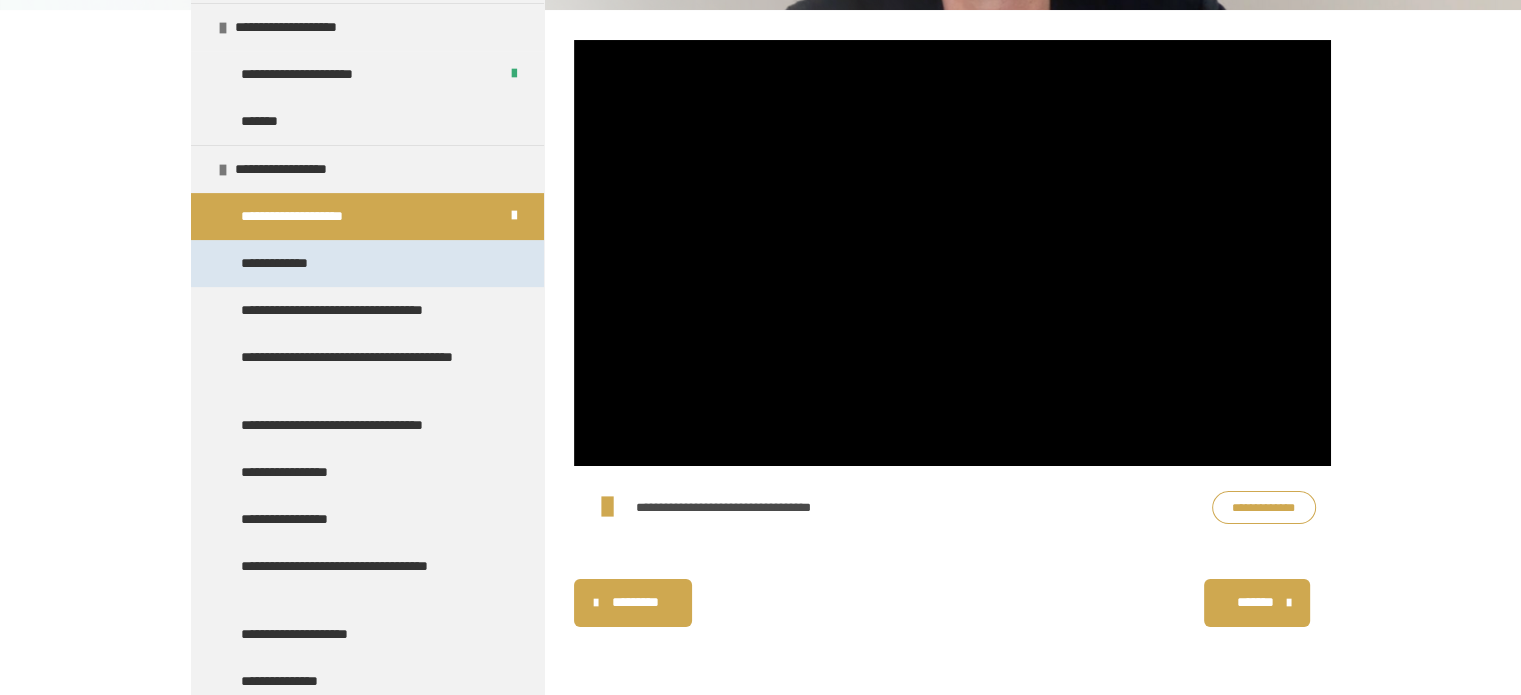 click on "**********" at bounding box center [287, 263] 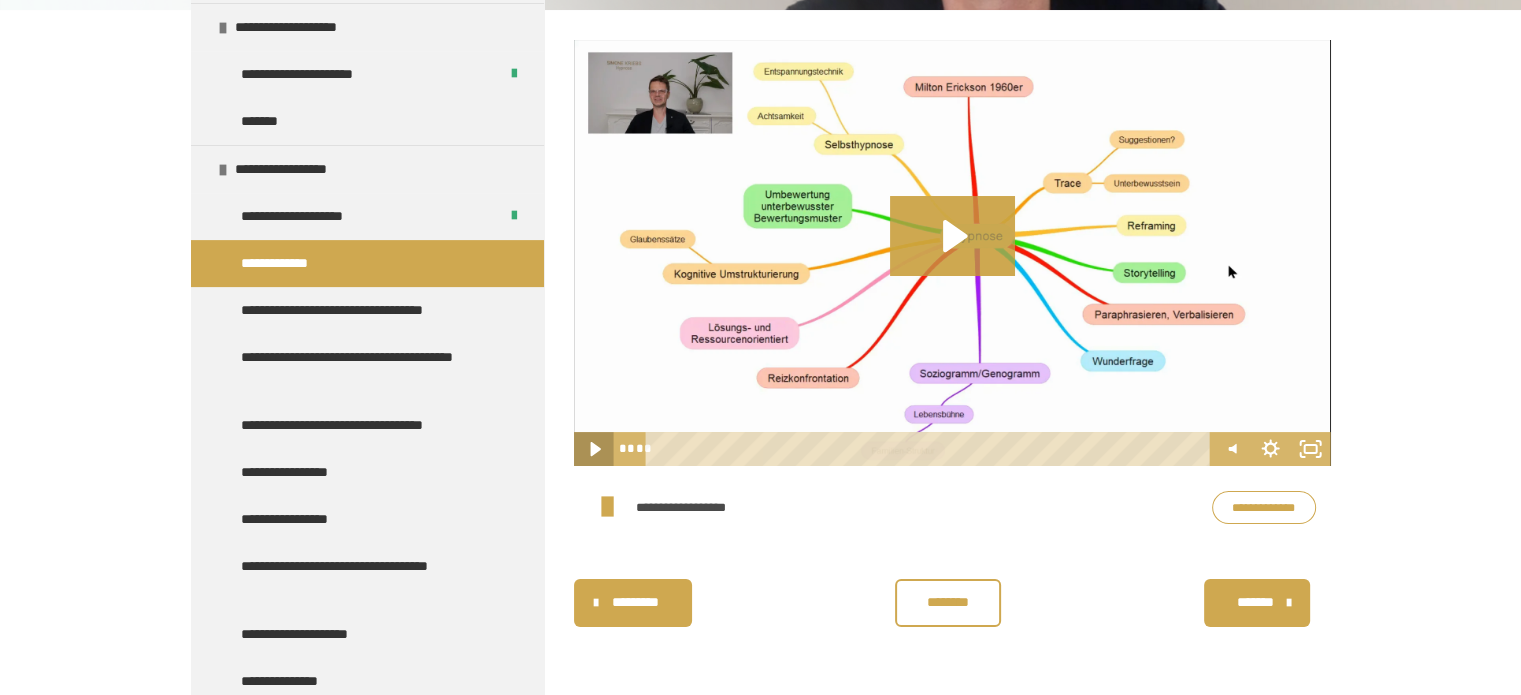 click 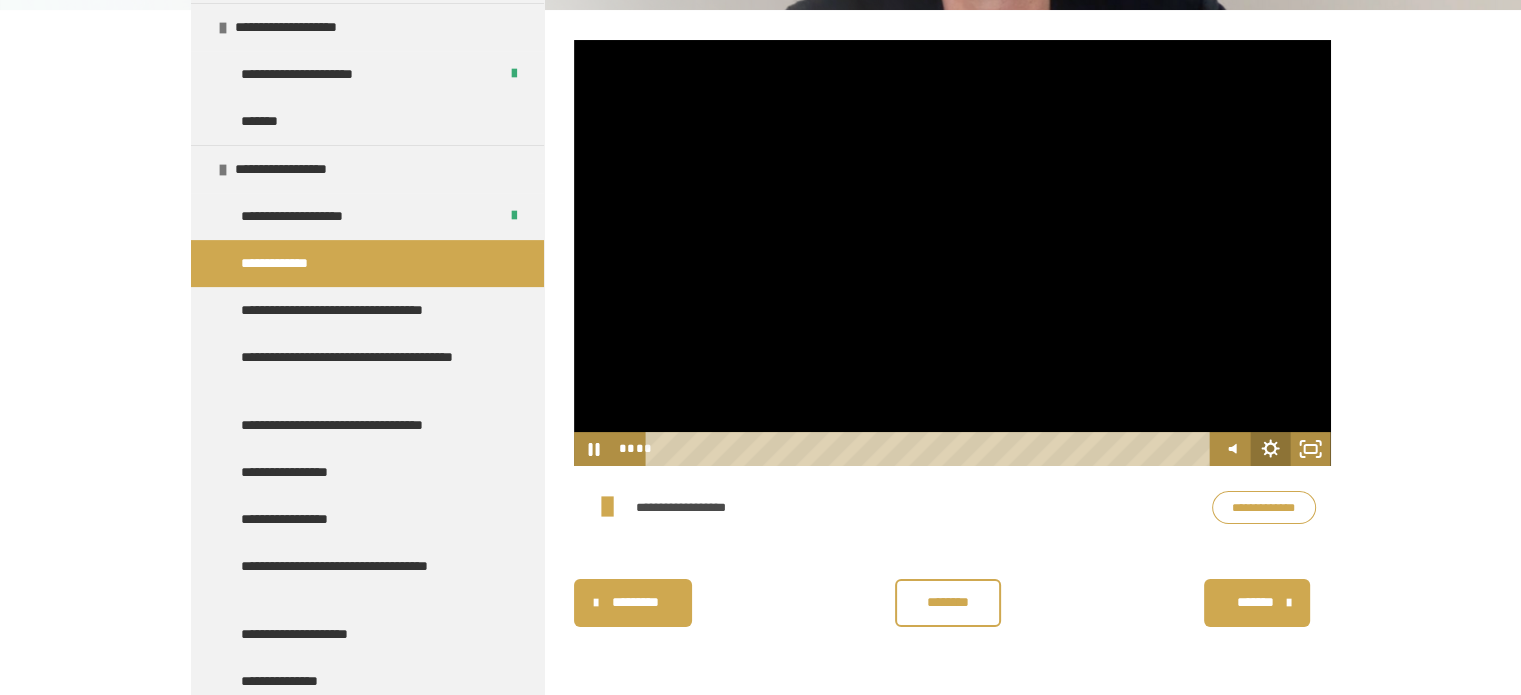 click 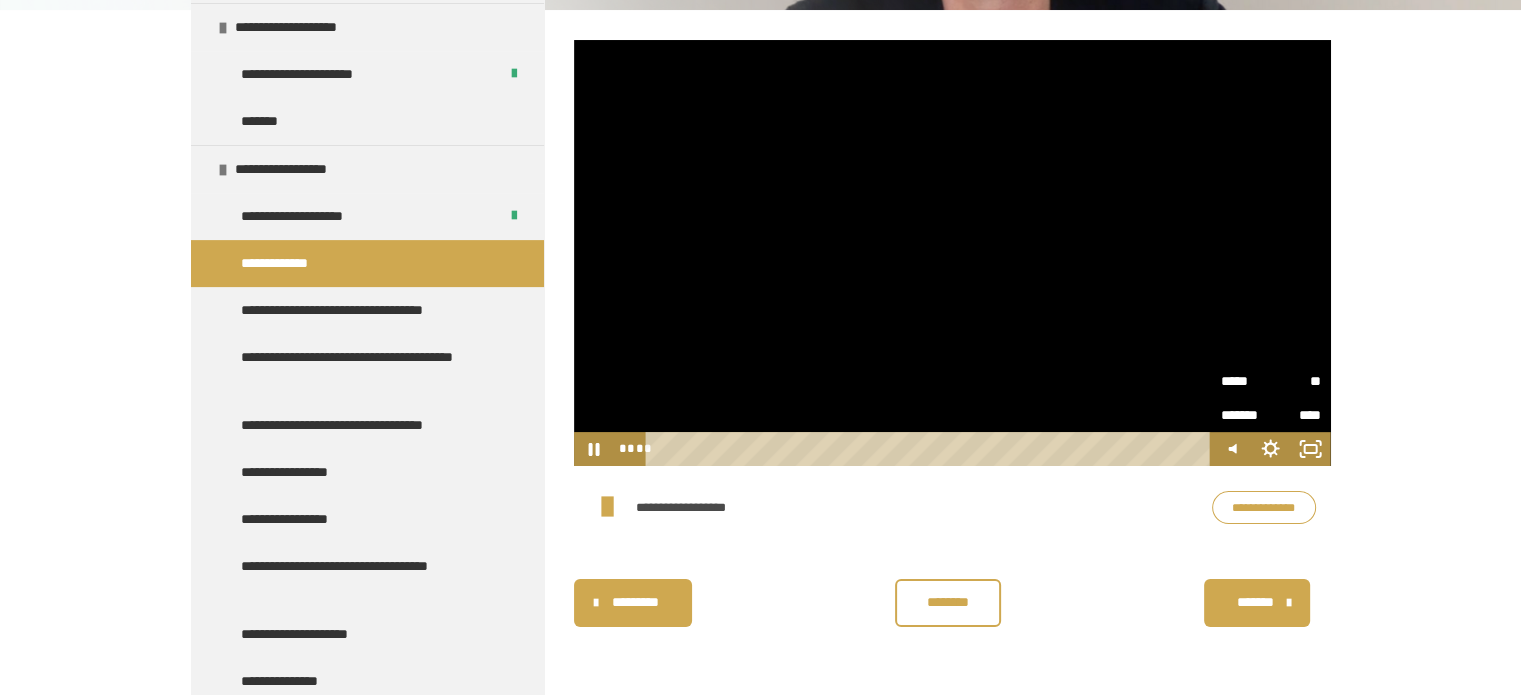 click on "**" at bounding box center (1296, 381) 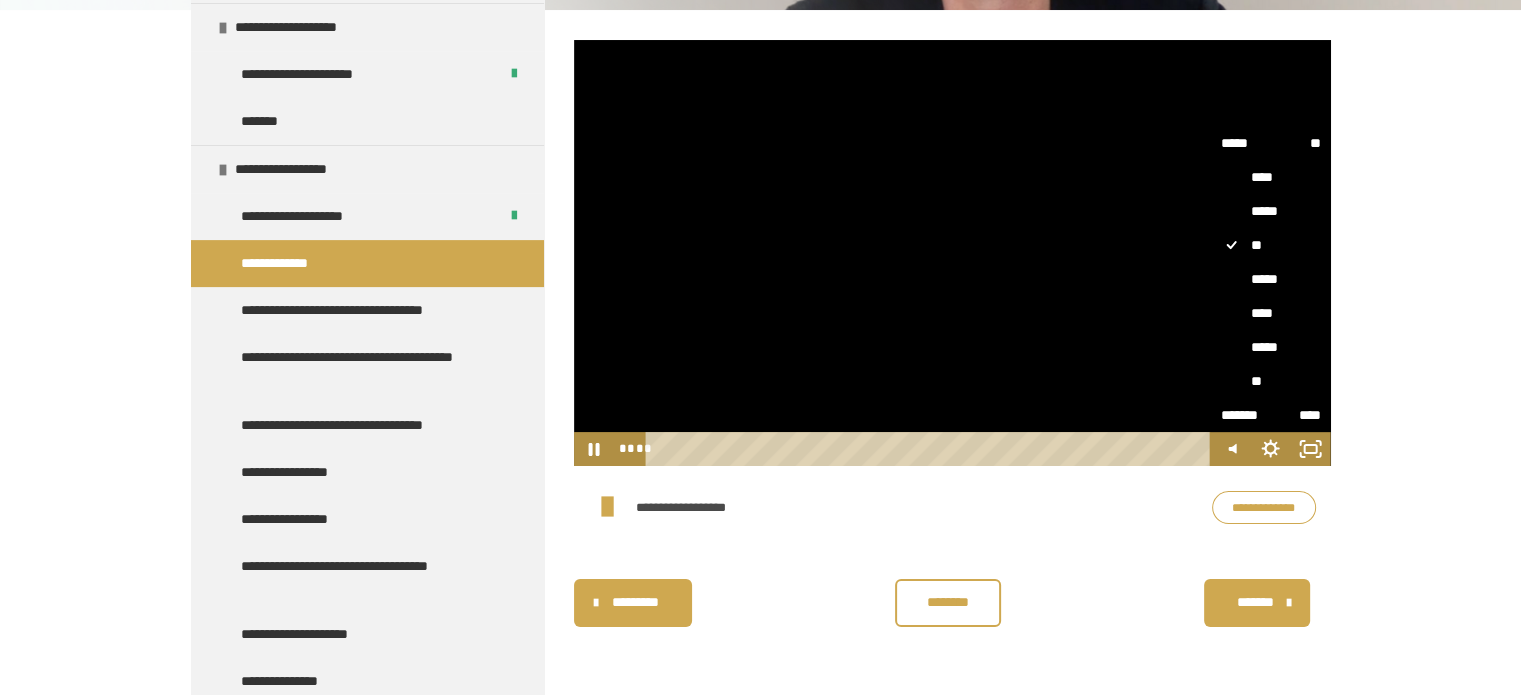 click on "****" at bounding box center (1271, 313) 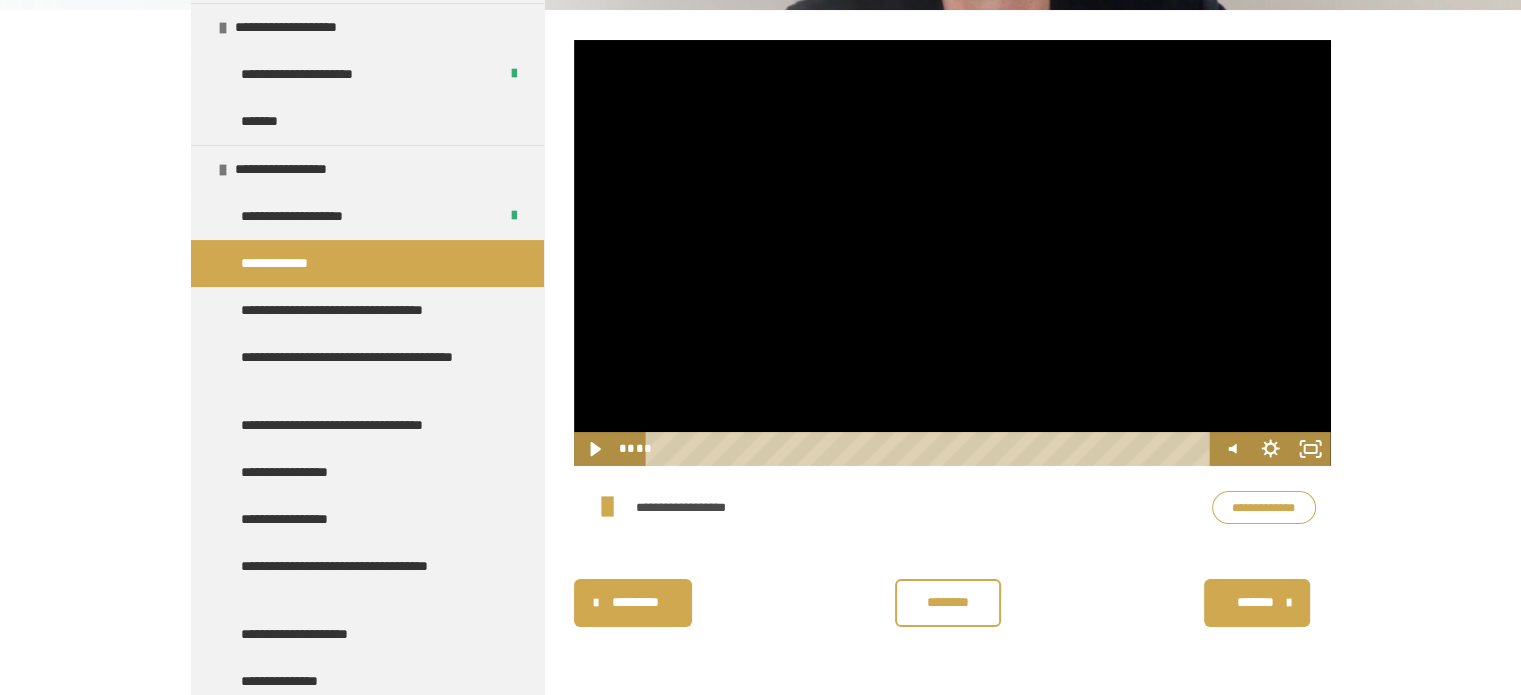 click on "********" at bounding box center [948, 602] 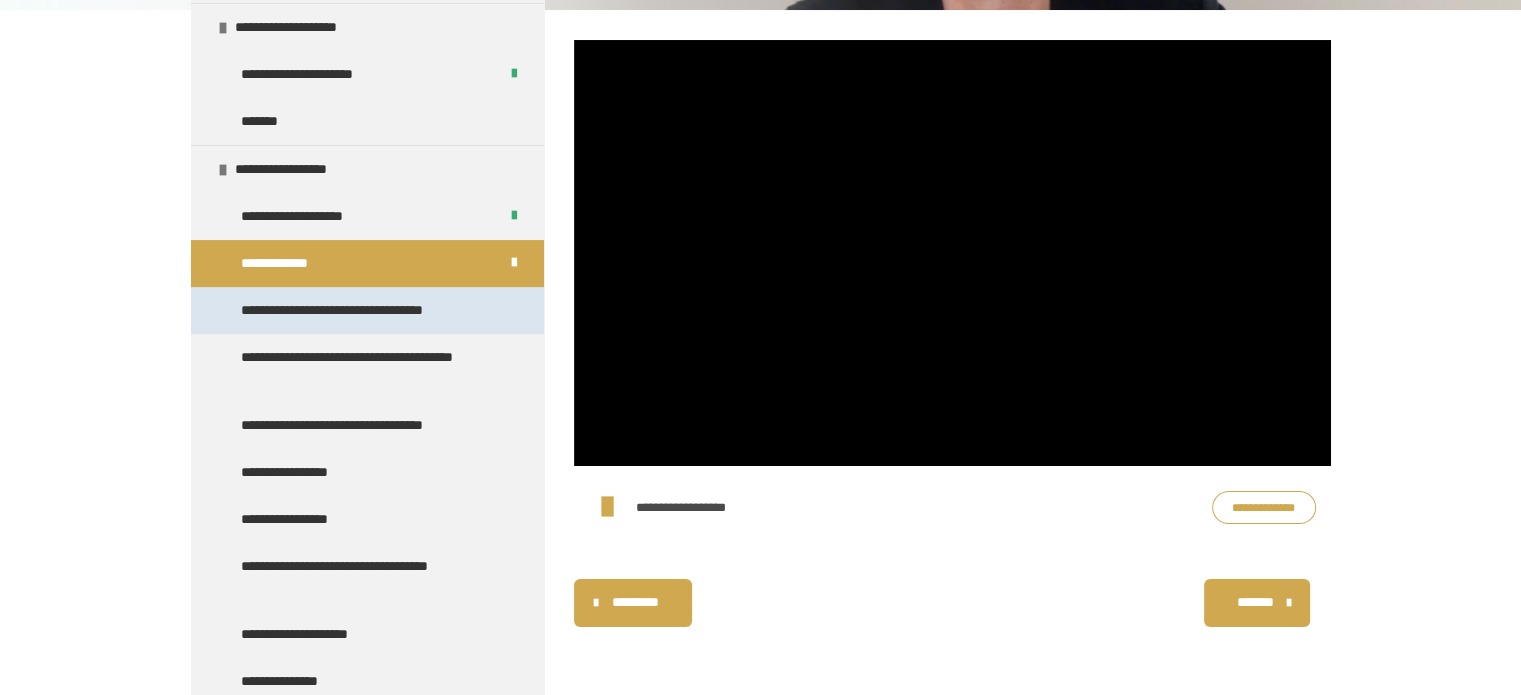 click on "**********" at bounding box center [356, 310] 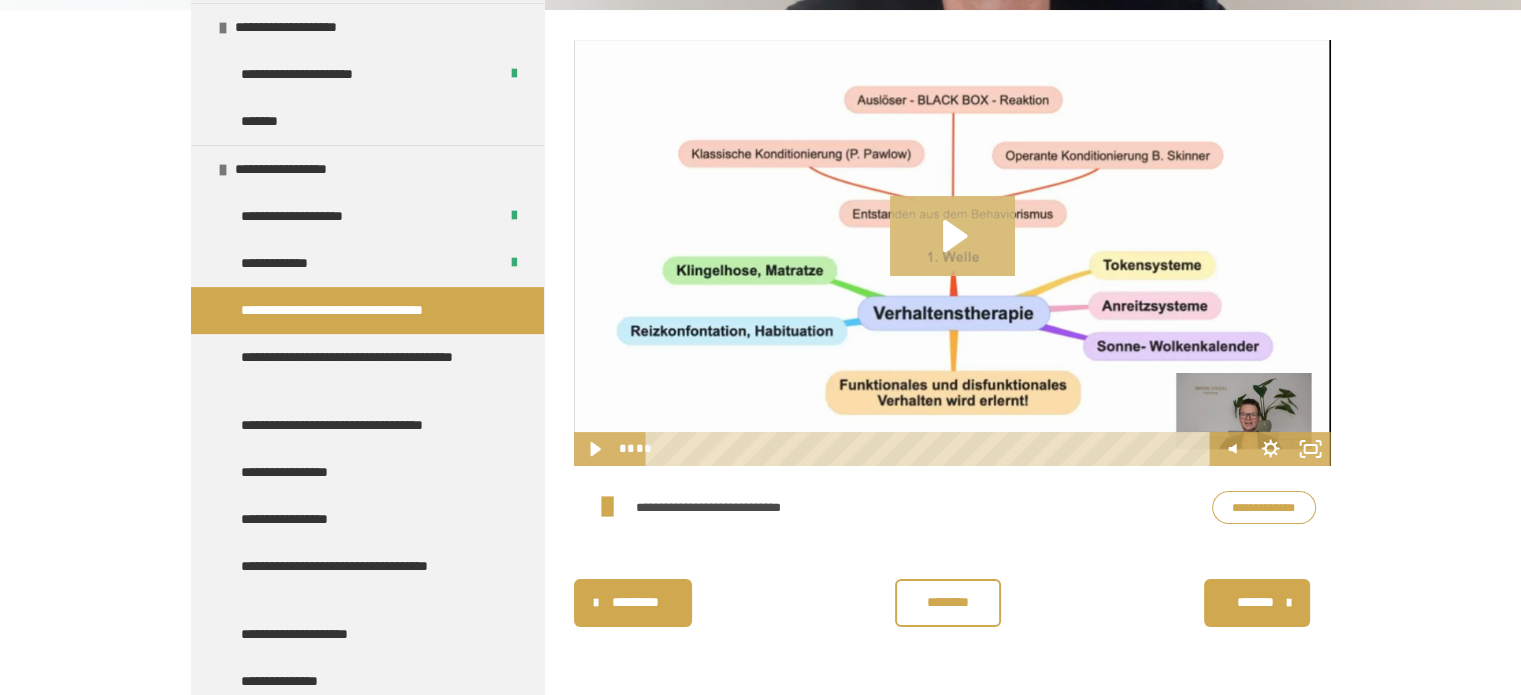 click 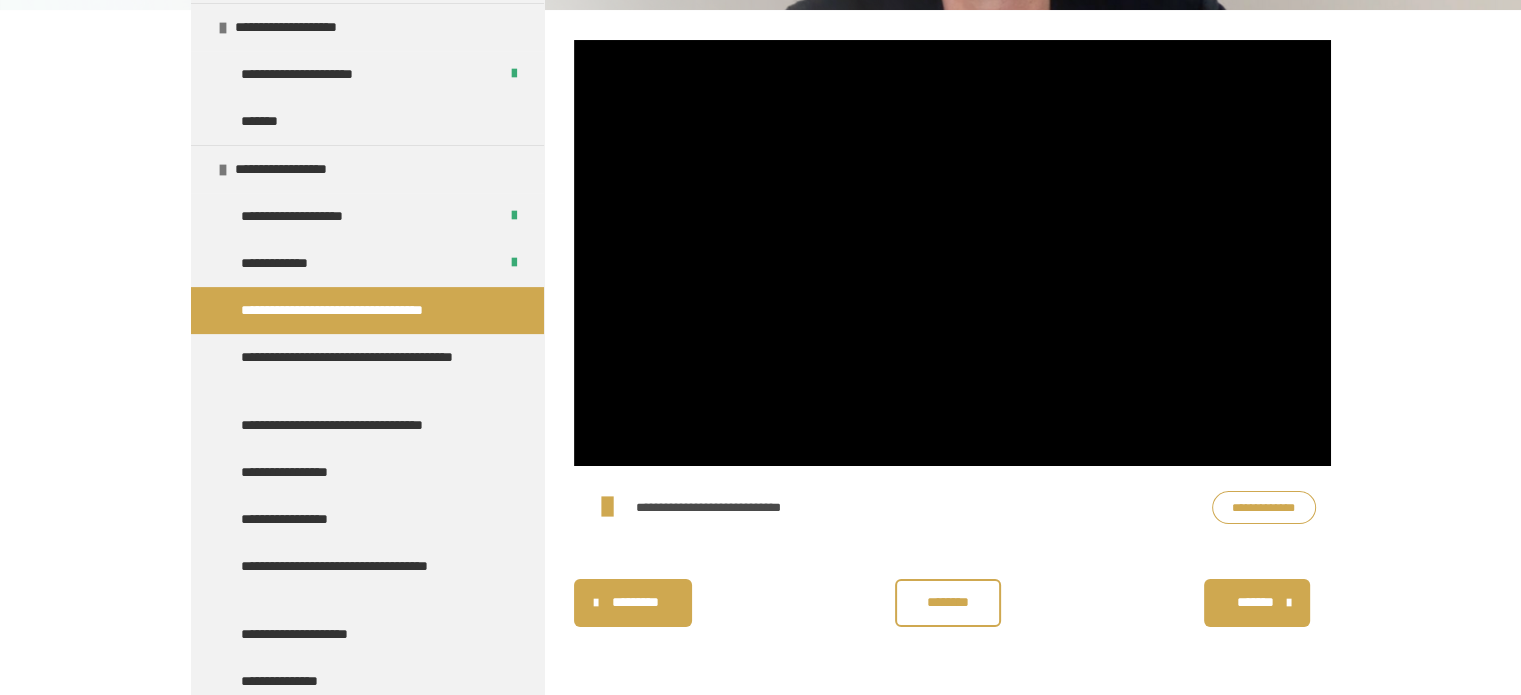 click on "********" at bounding box center [948, 602] 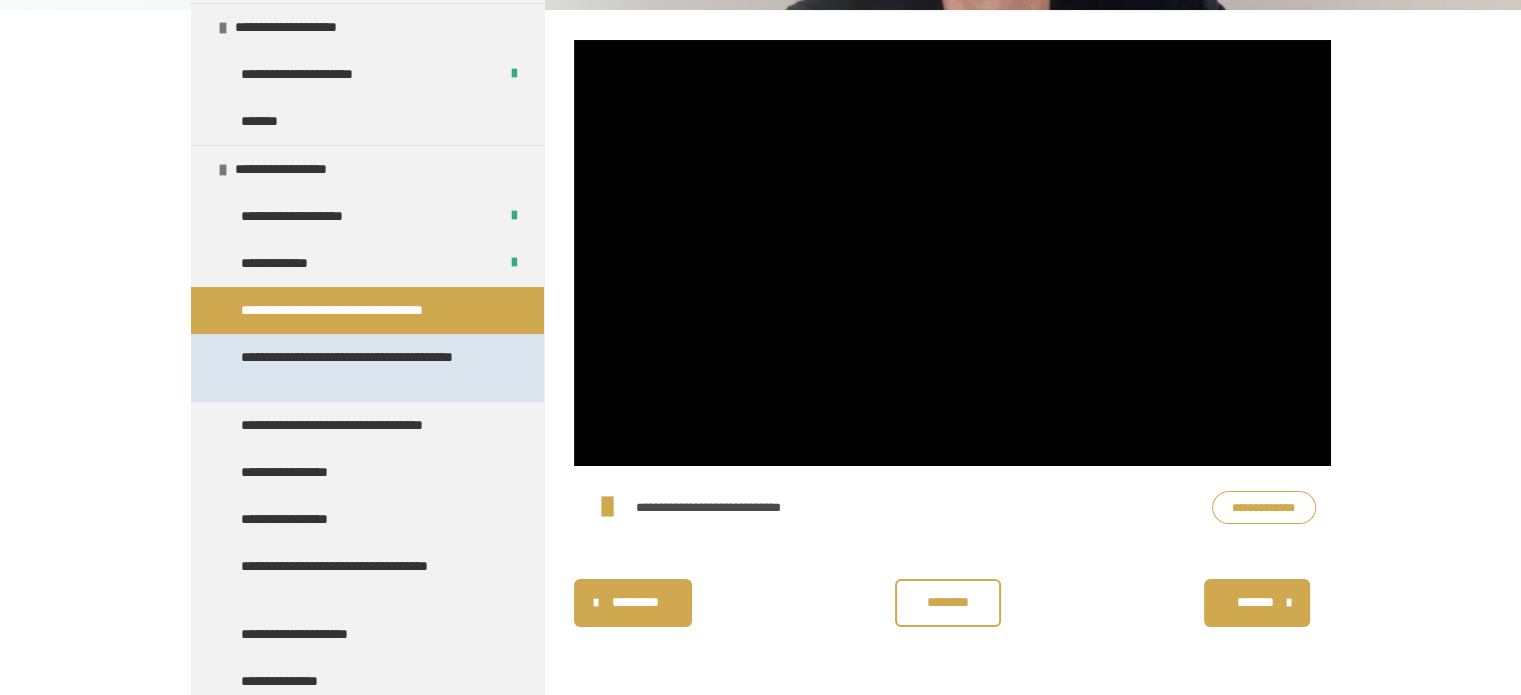 click on "**********" at bounding box center [362, 368] 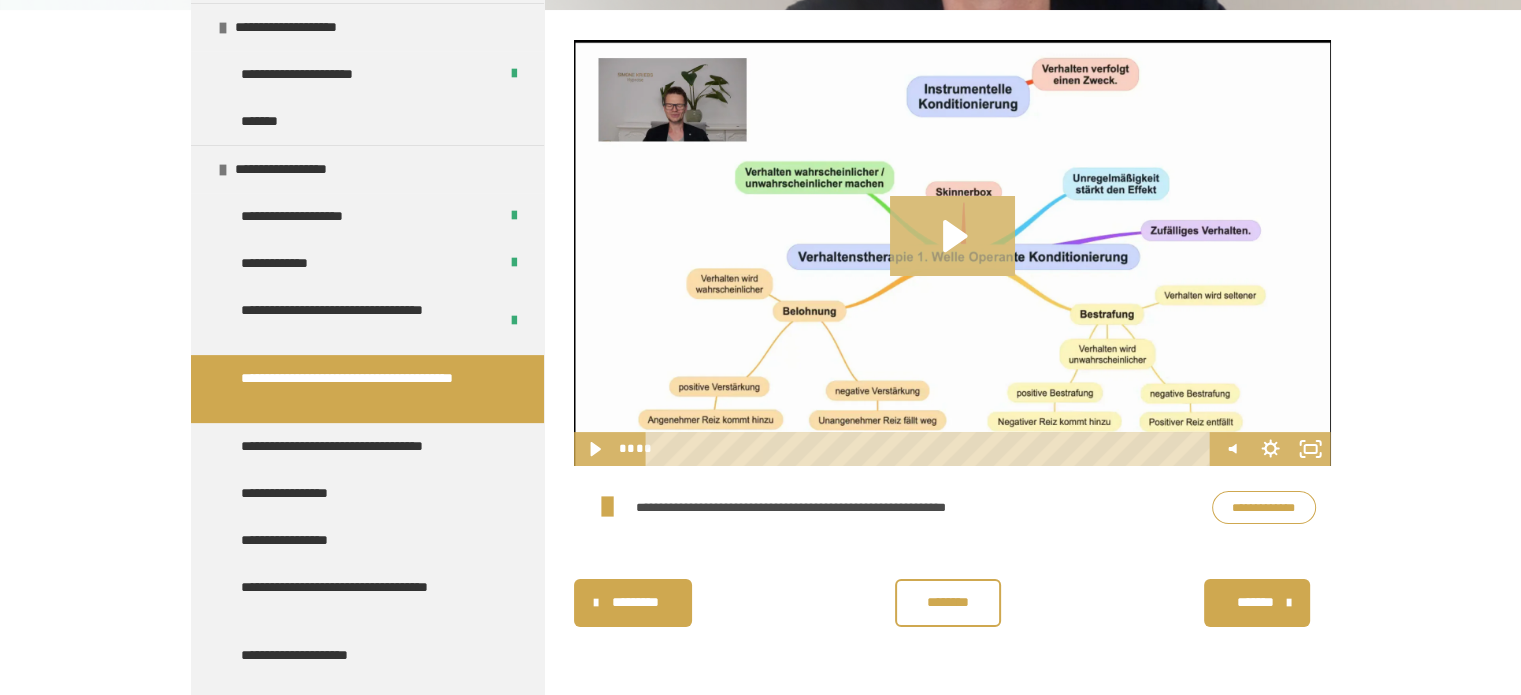 click 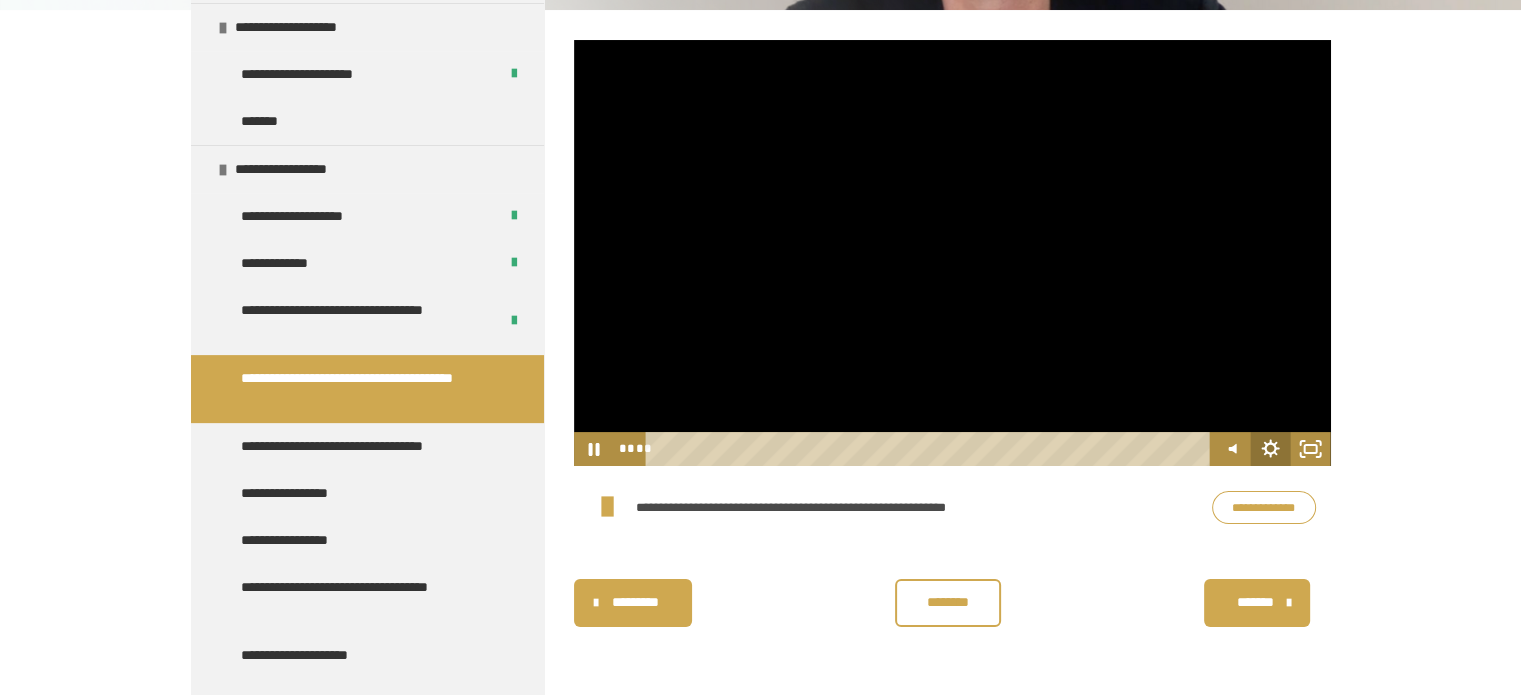 click 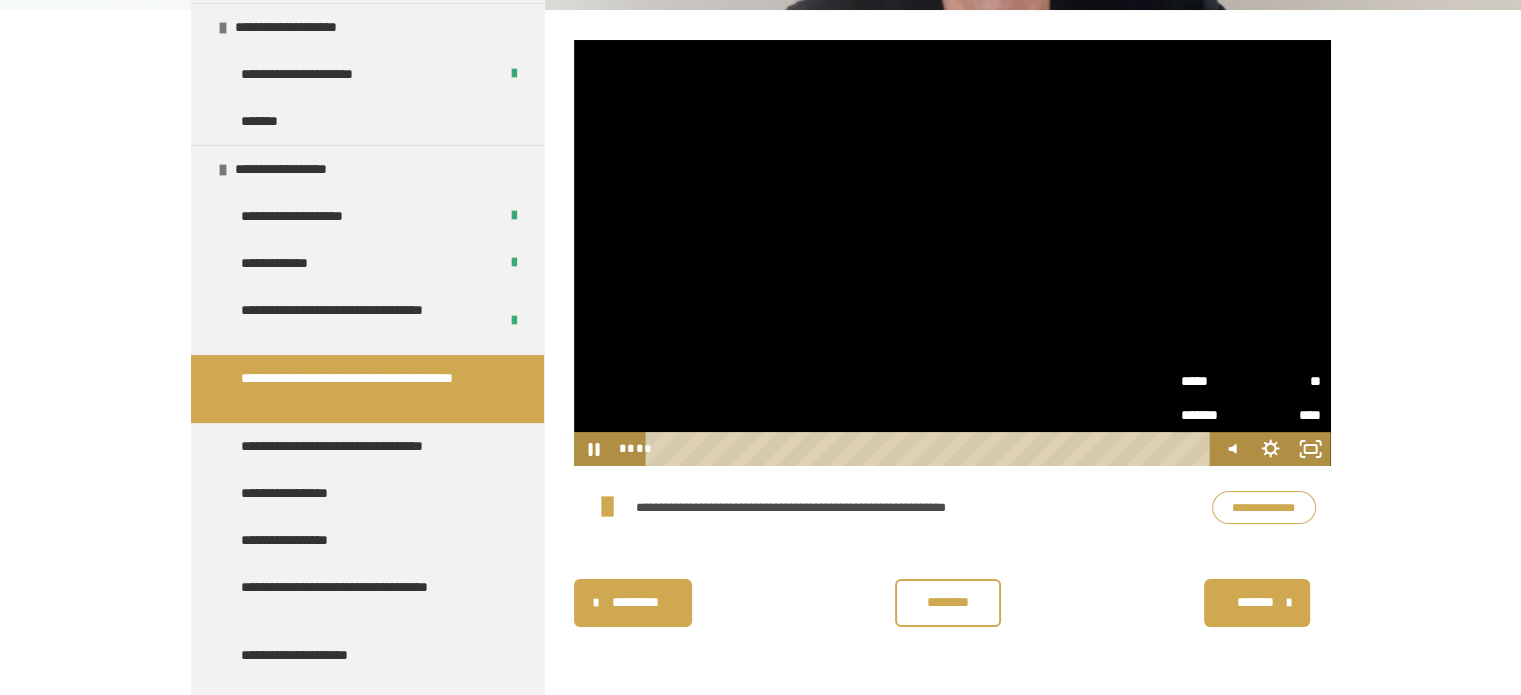 click on "*****" at bounding box center [1216, 379] 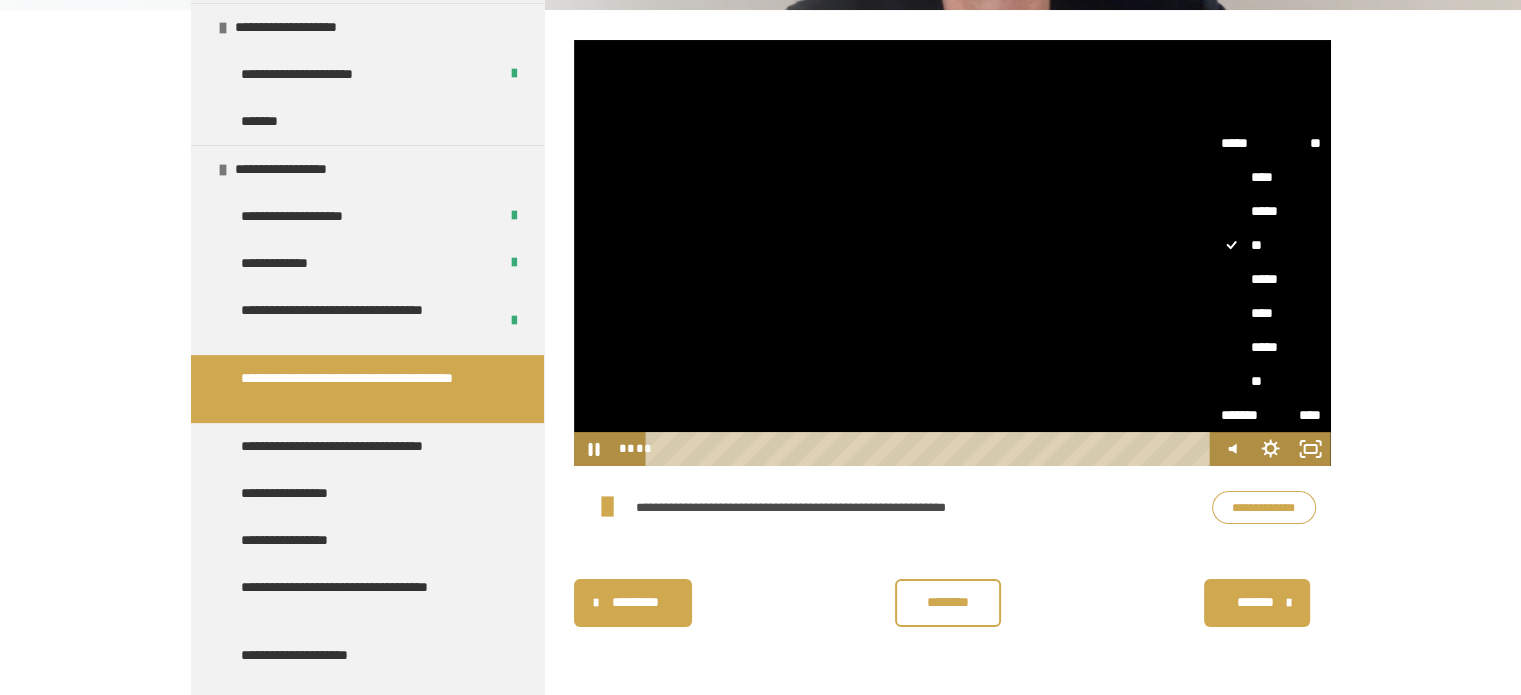 click on "****" at bounding box center (1271, 313) 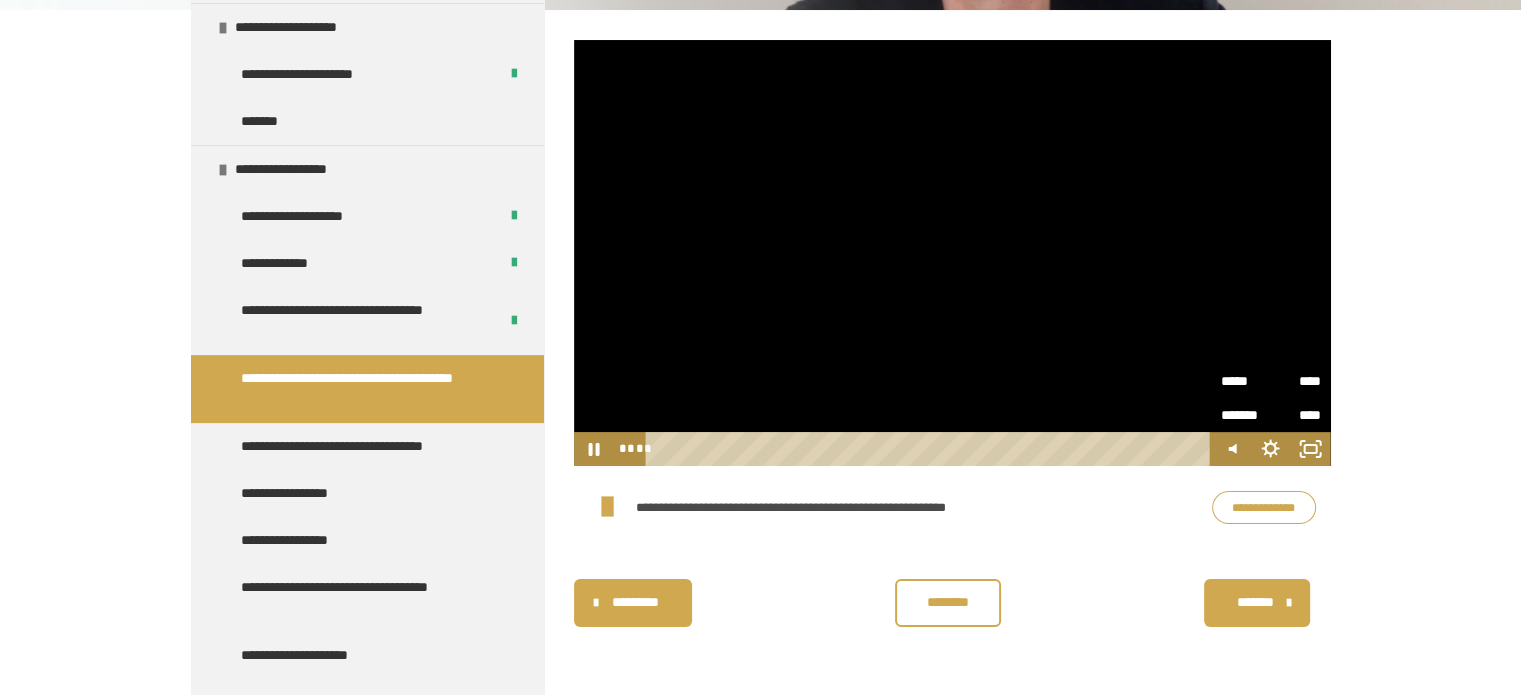 click on "**********" at bounding box center [760, 247] 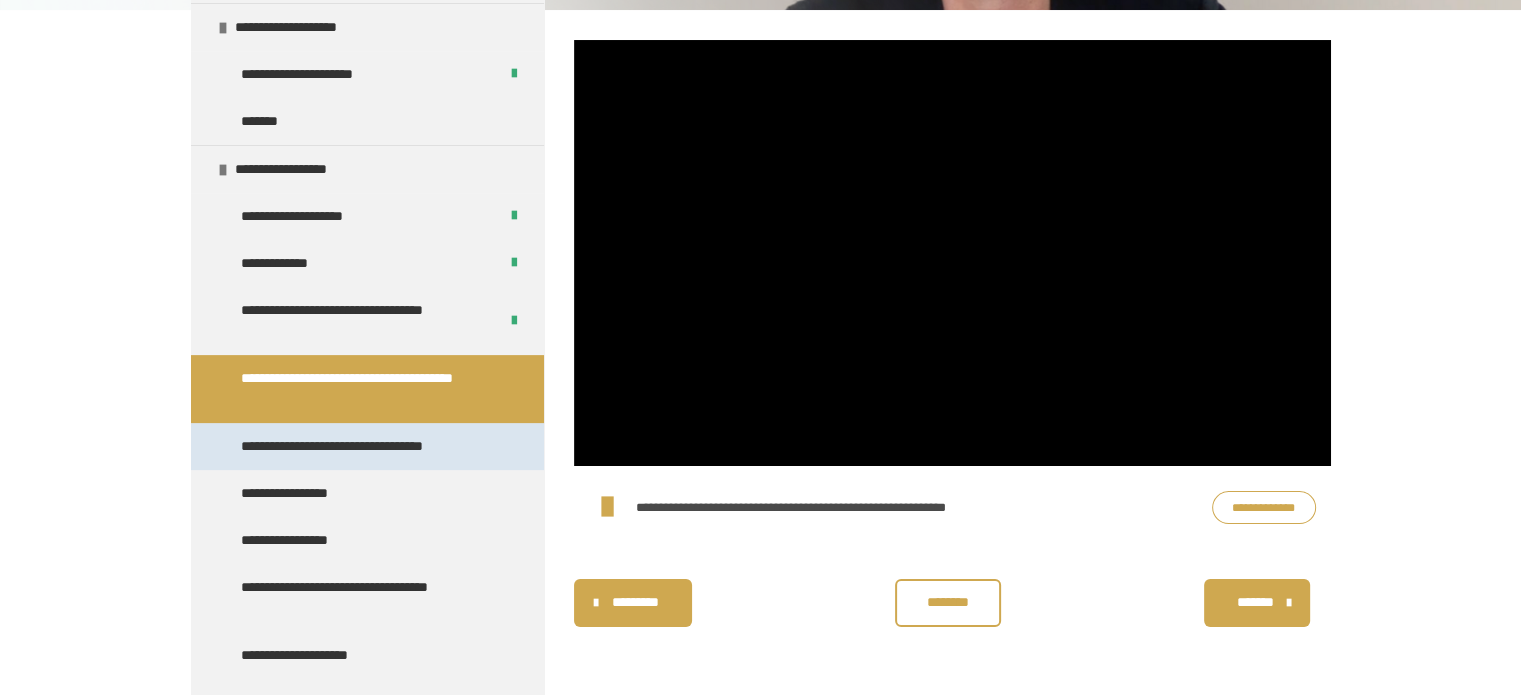 click on "**********" at bounding box center (356, 446) 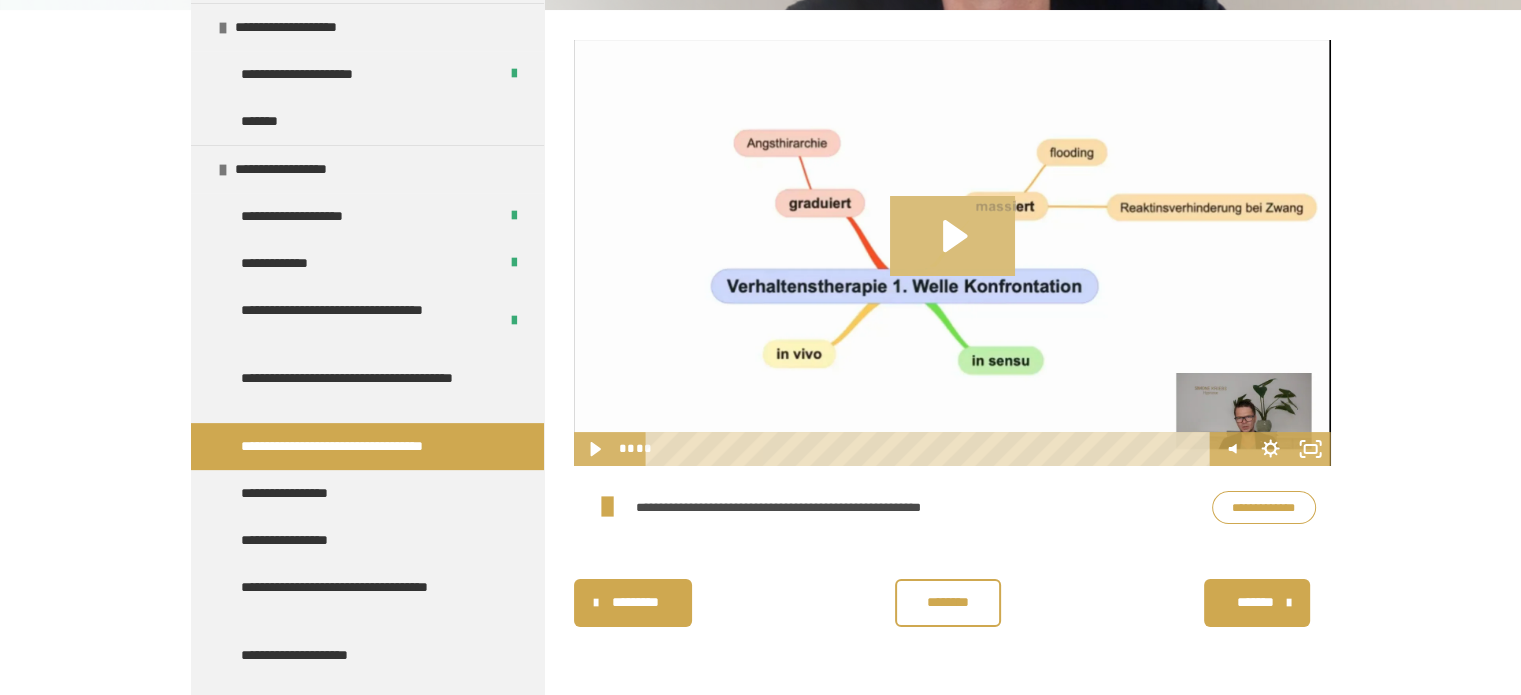 click 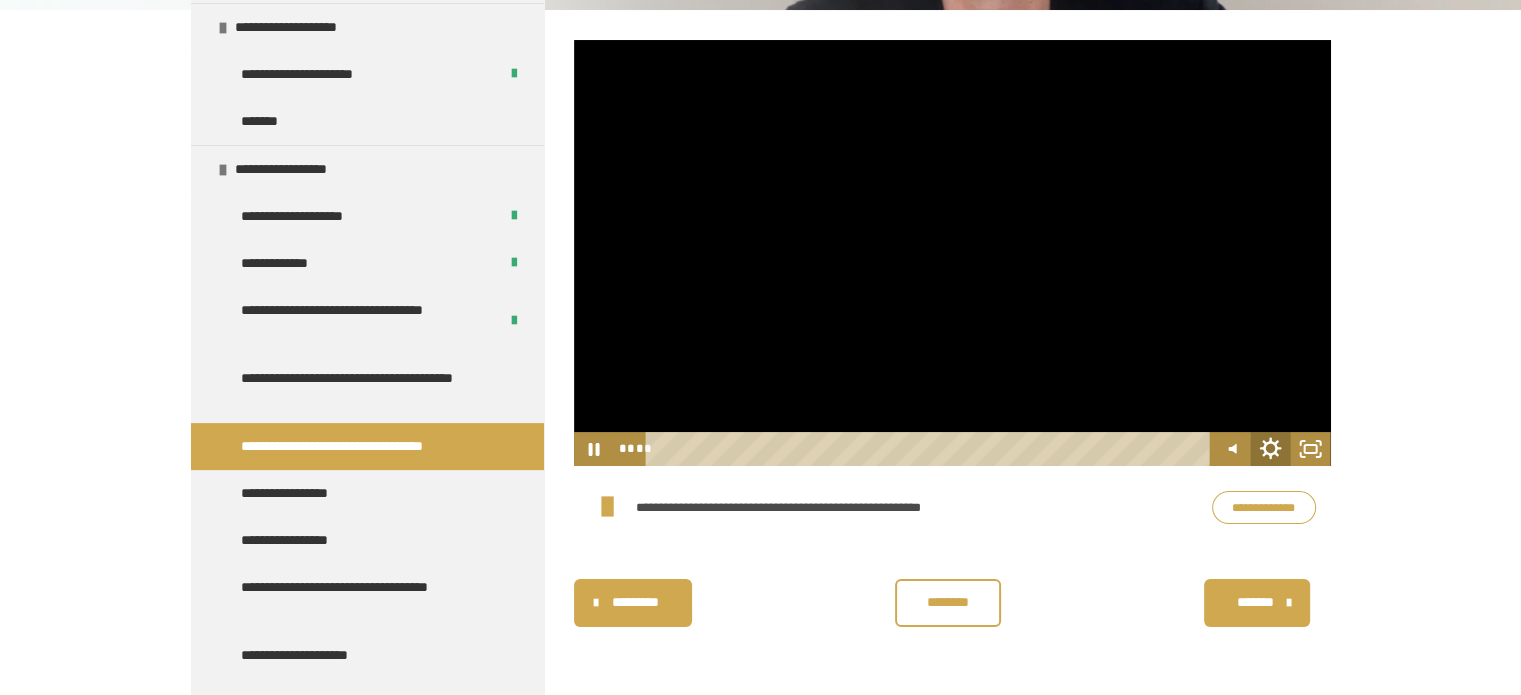 click 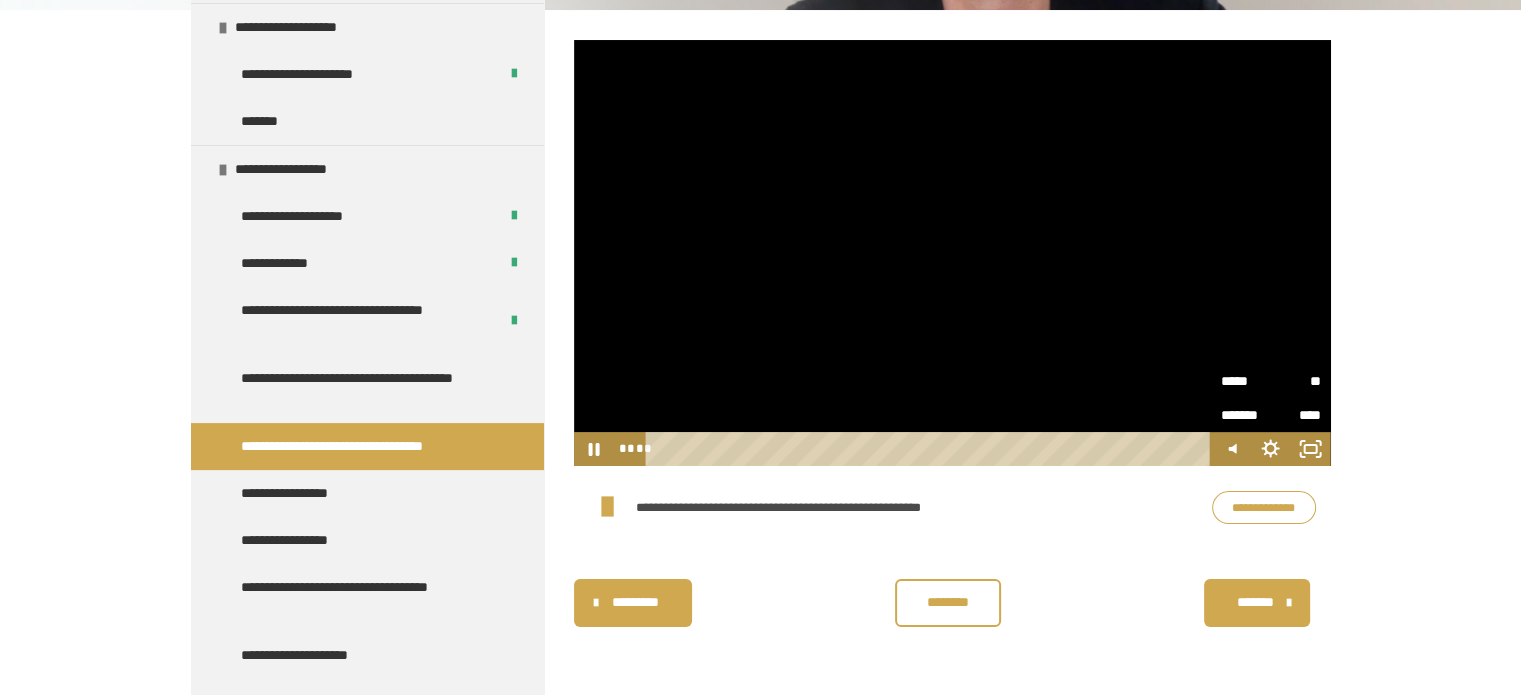 click on "**" at bounding box center [1296, 381] 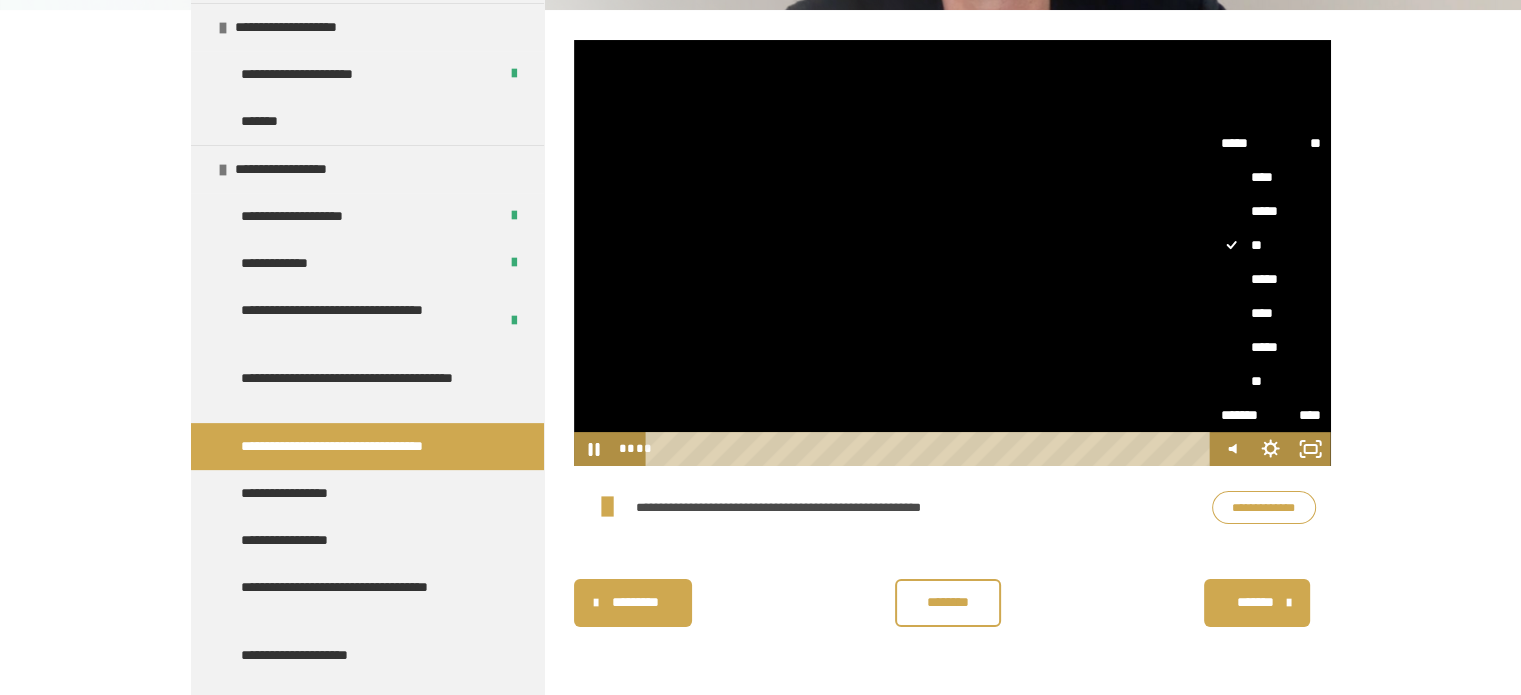 click on "****" at bounding box center (1271, 313) 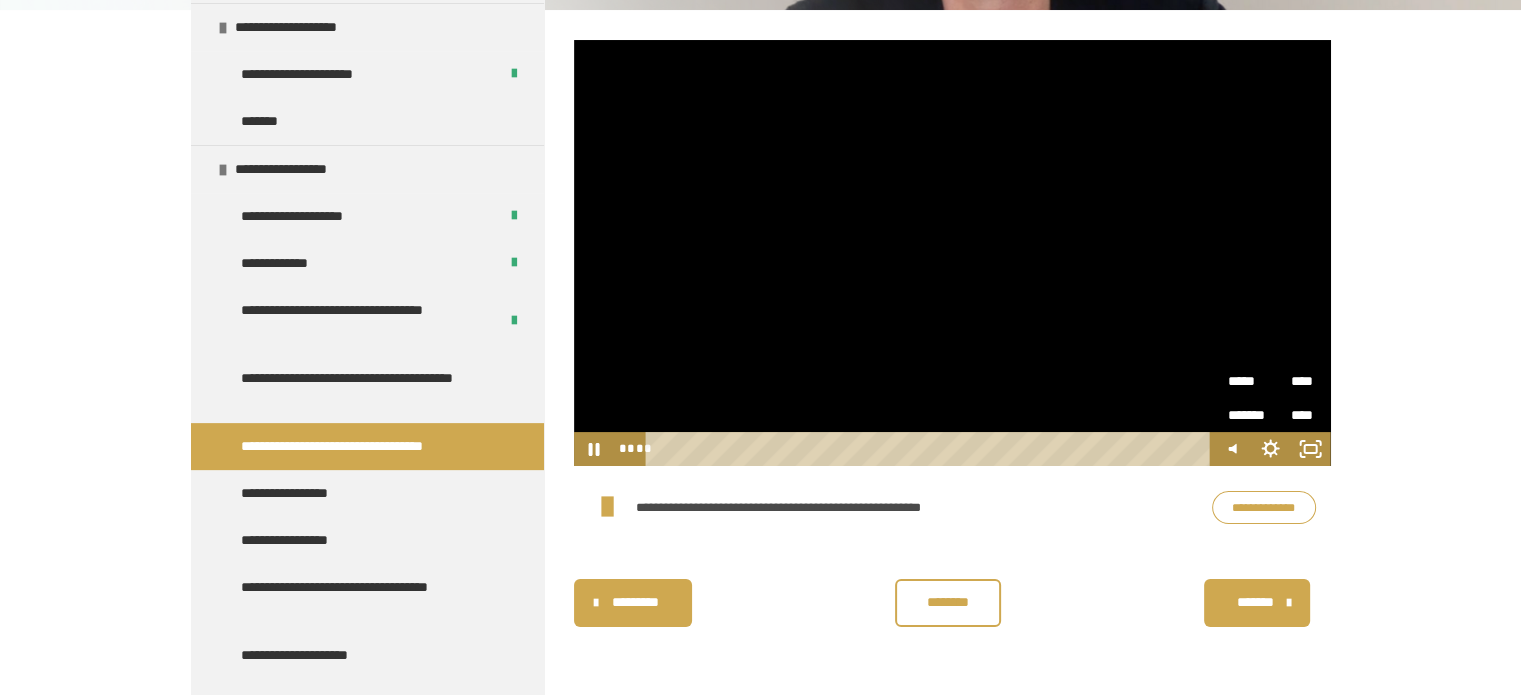 click on "**********" at bounding box center (760, 247) 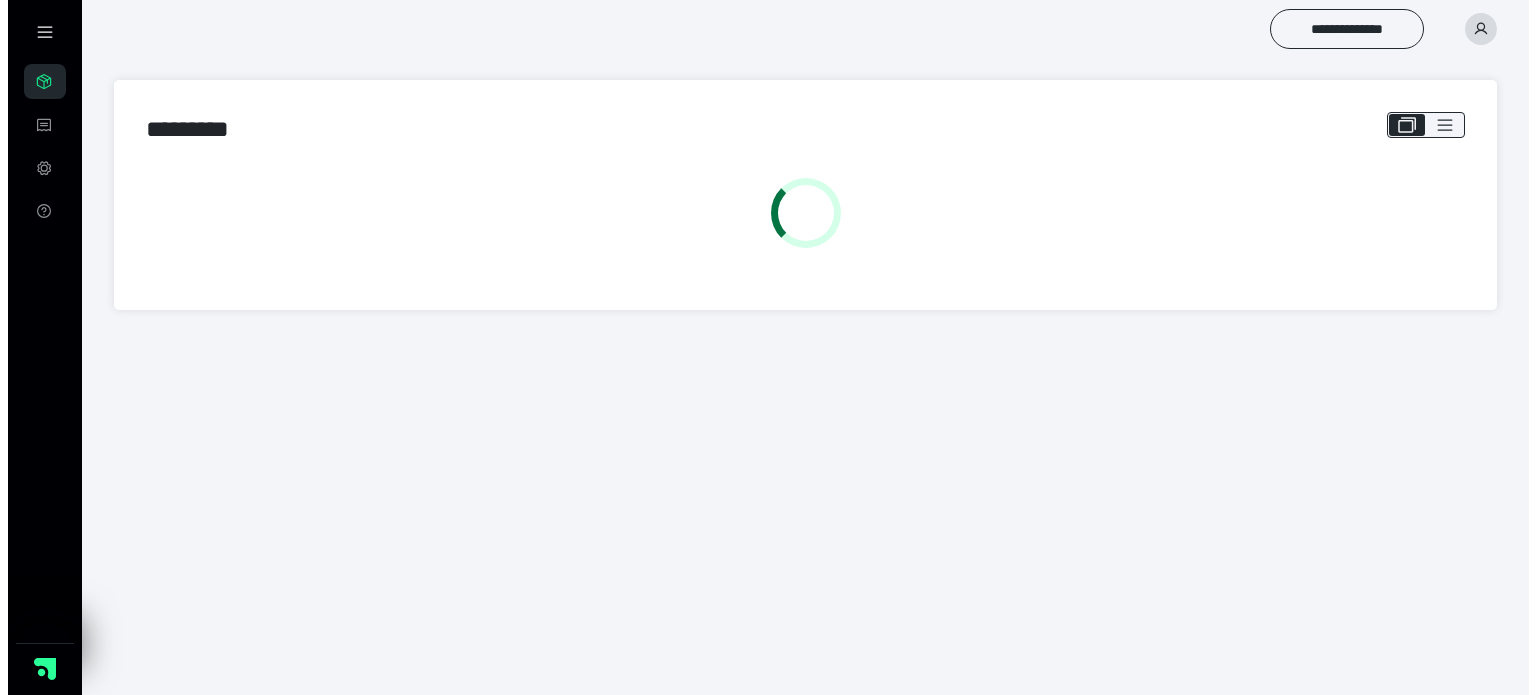 scroll, scrollTop: 0, scrollLeft: 0, axis: both 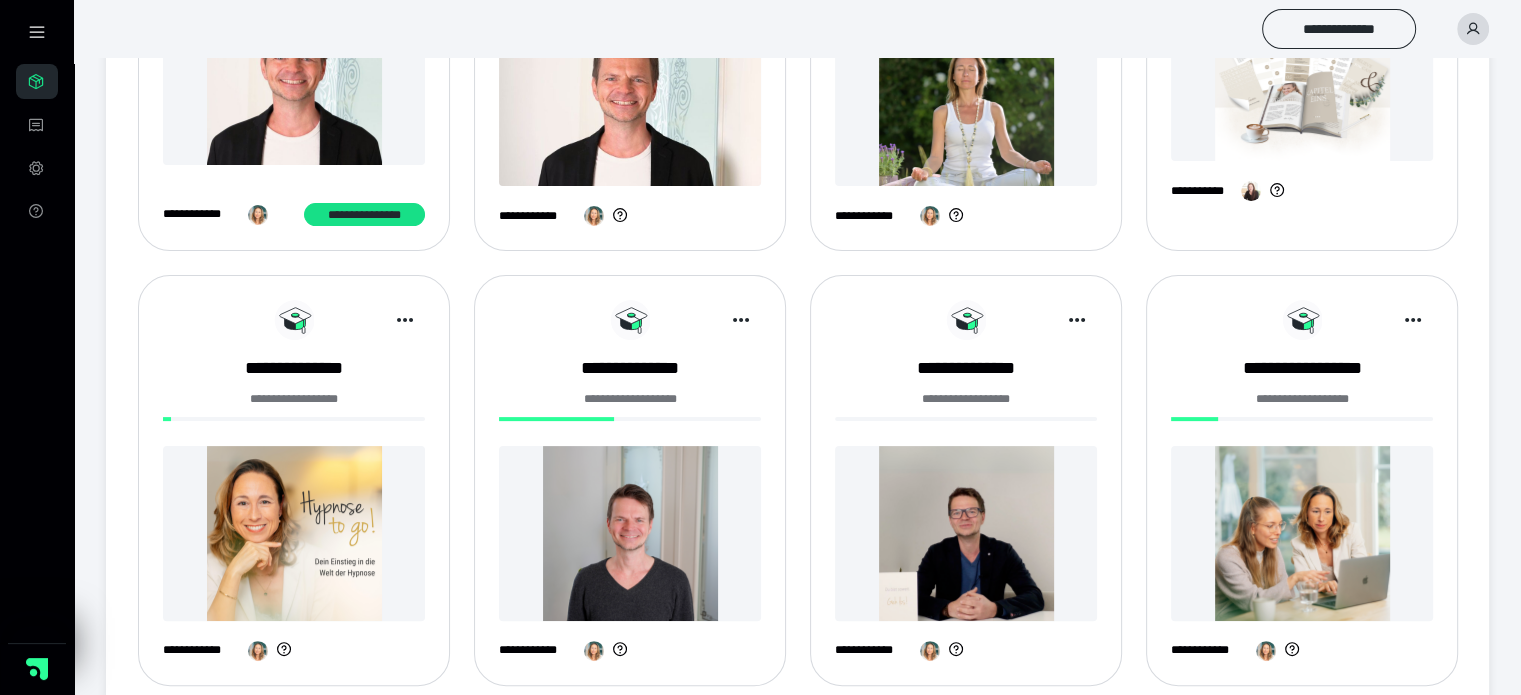 click at bounding box center (966, 533) 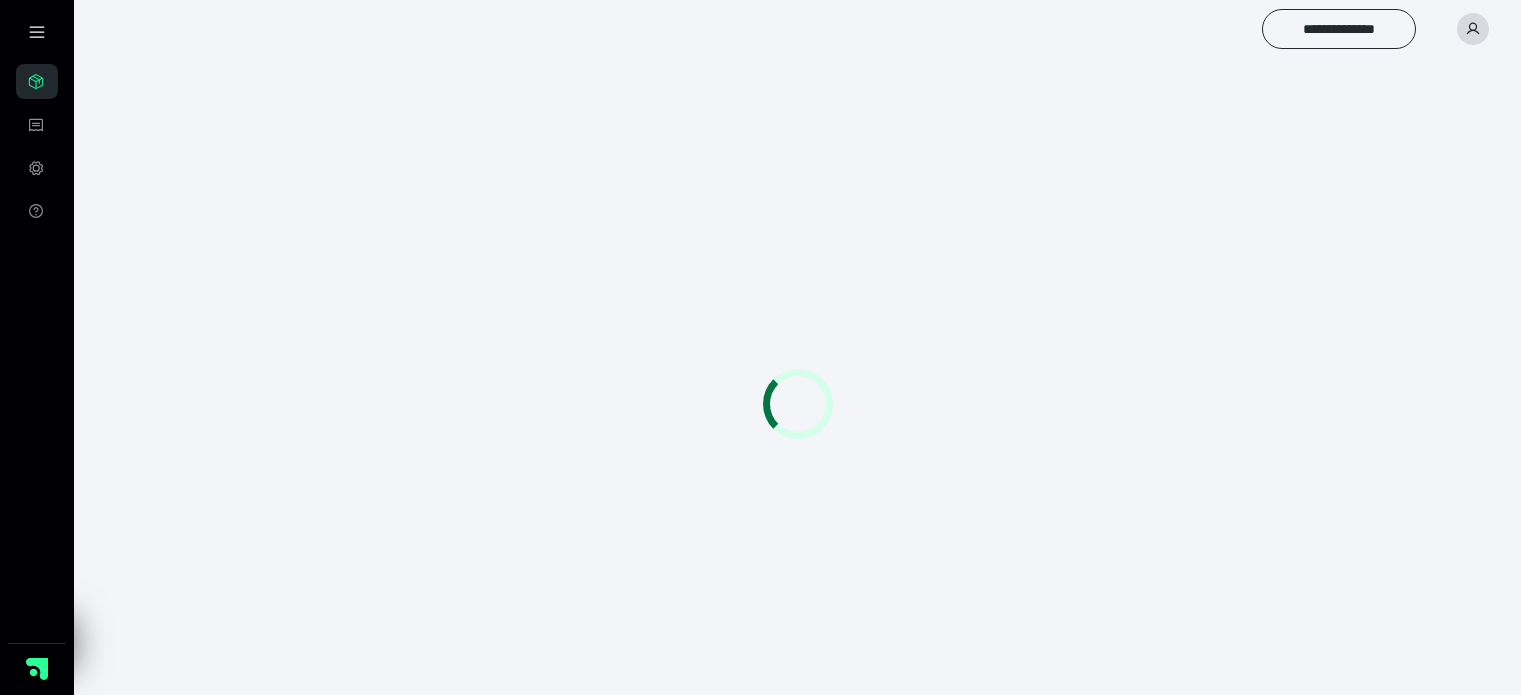 scroll, scrollTop: 0, scrollLeft: 0, axis: both 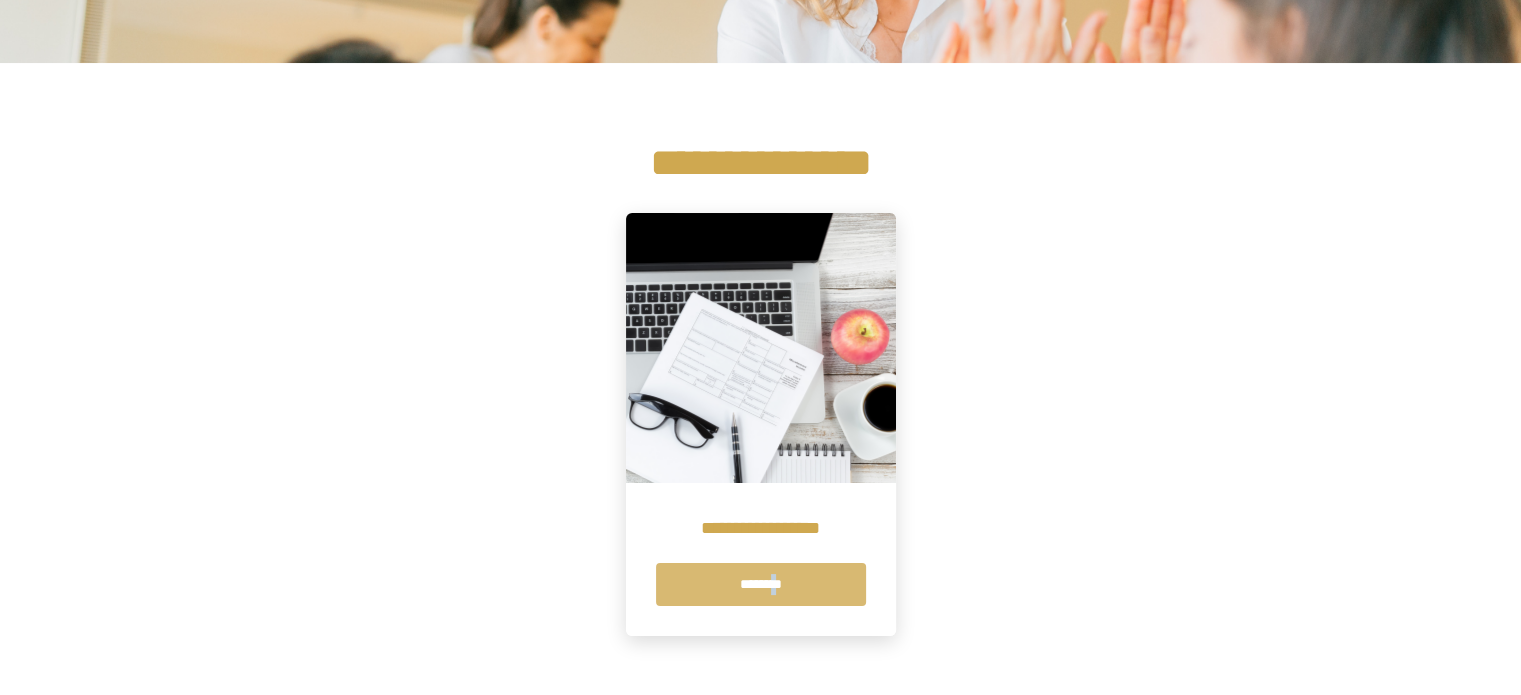 click on "********" at bounding box center (761, 584) 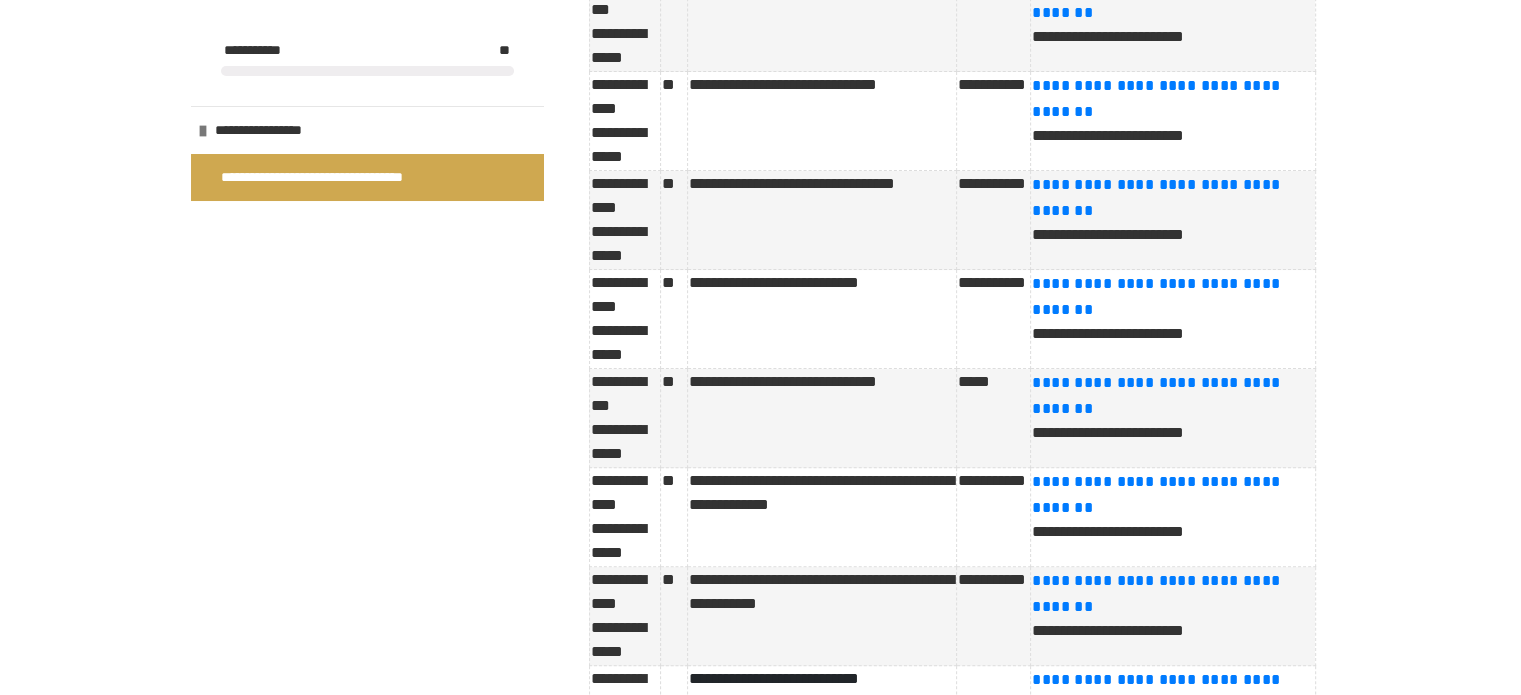 scroll, scrollTop: 800, scrollLeft: 0, axis: vertical 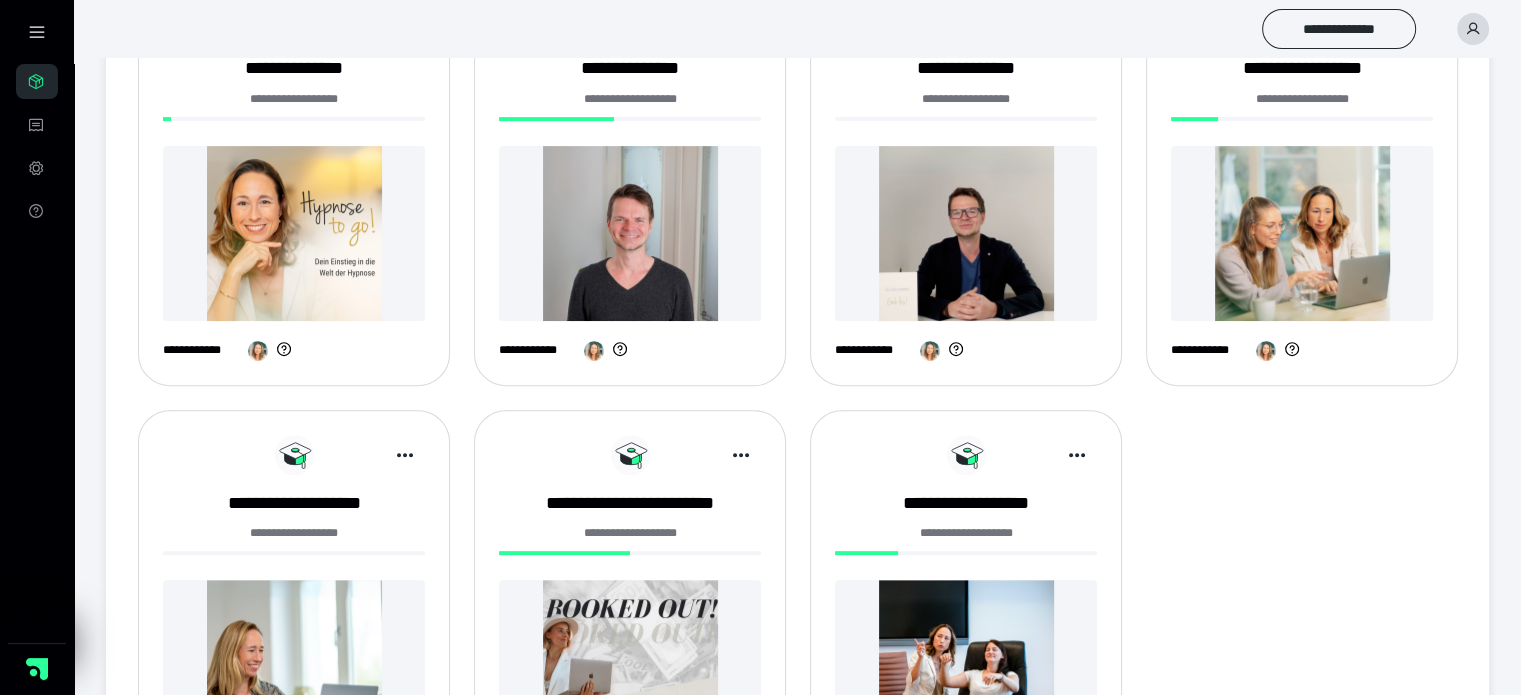 click at bounding box center [630, 233] 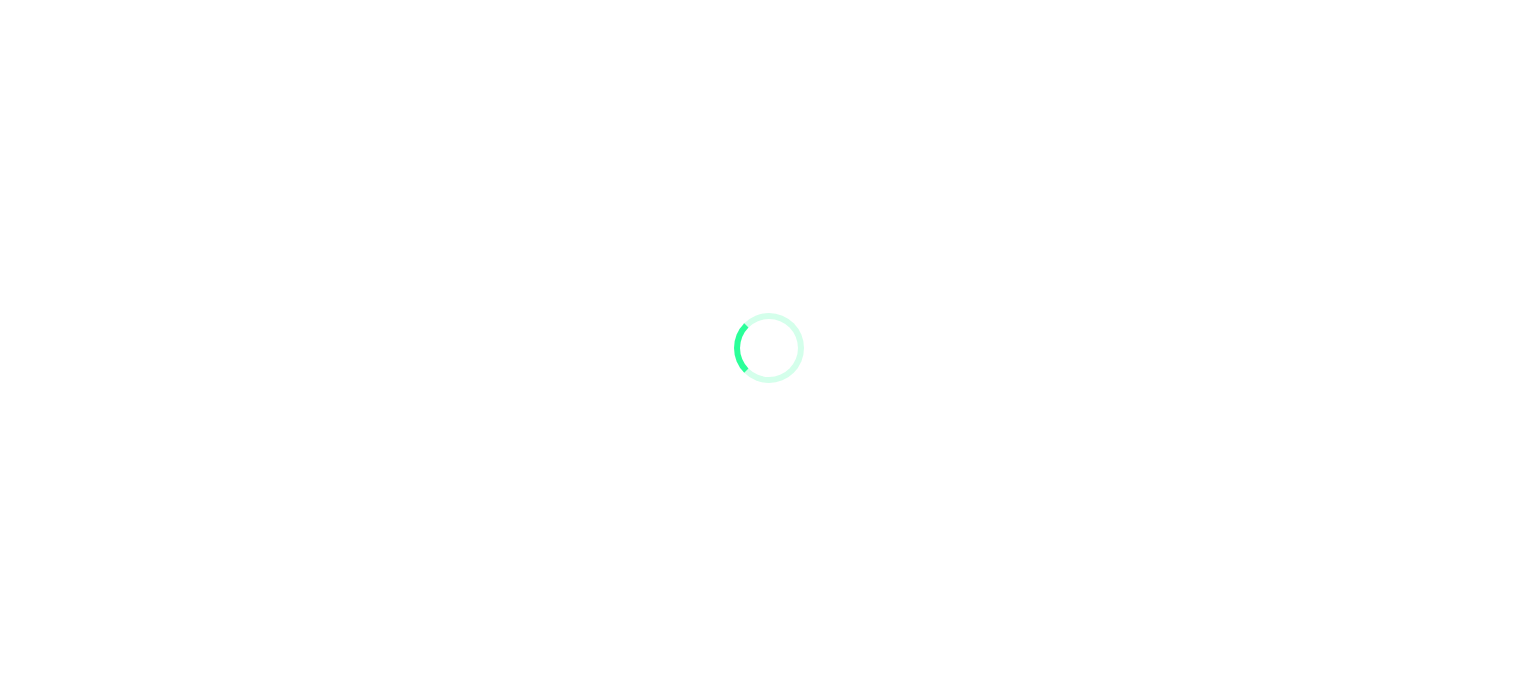 scroll, scrollTop: 0, scrollLeft: 0, axis: both 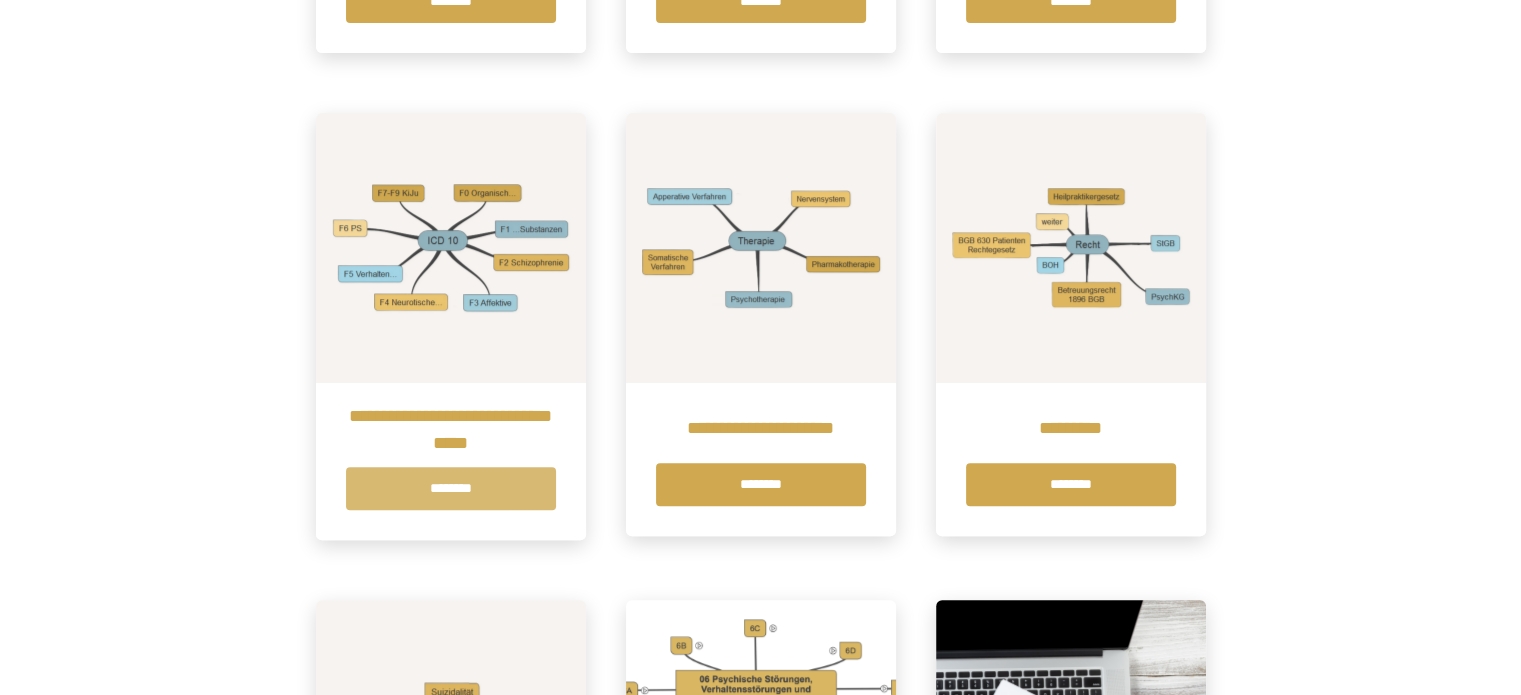 click on "********" at bounding box center [451, 488] 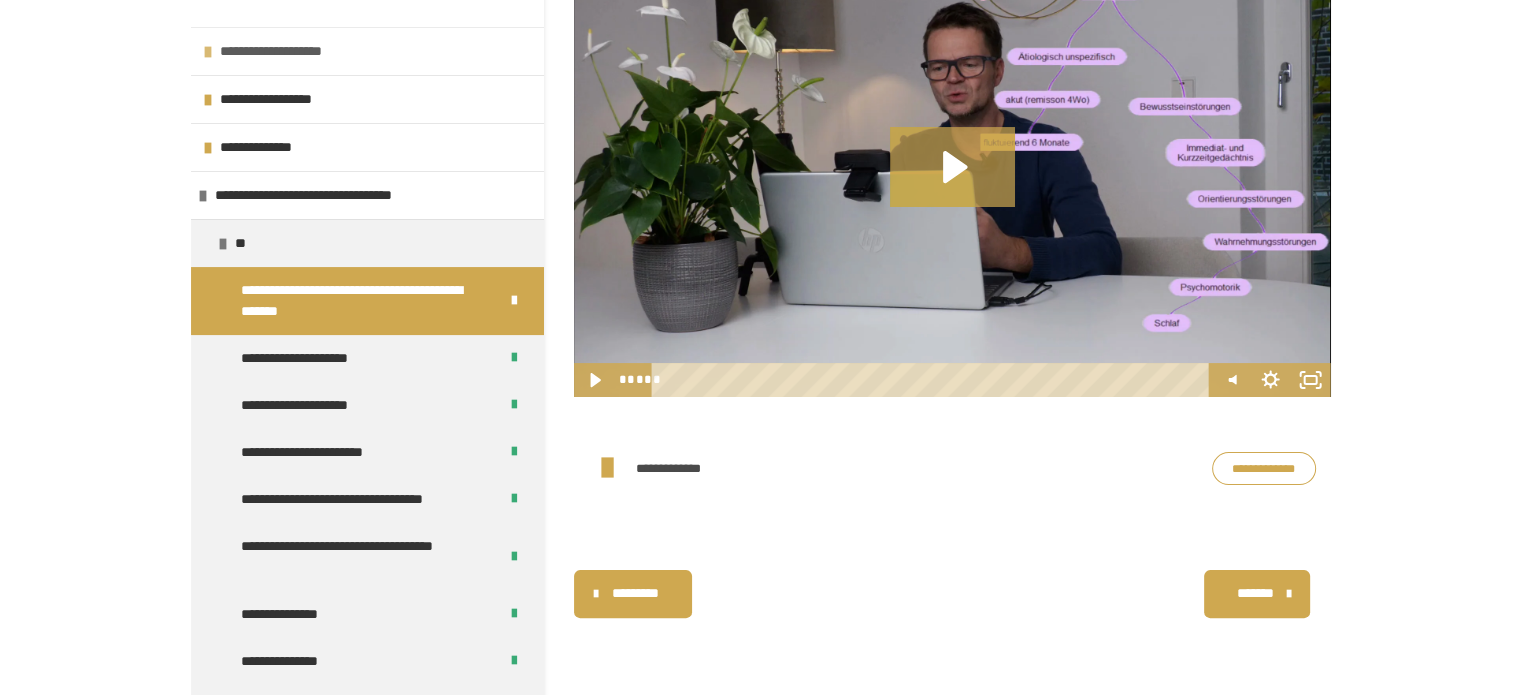 scroll, scrollTop: 340, scrollLeft: 0, axis: vertical 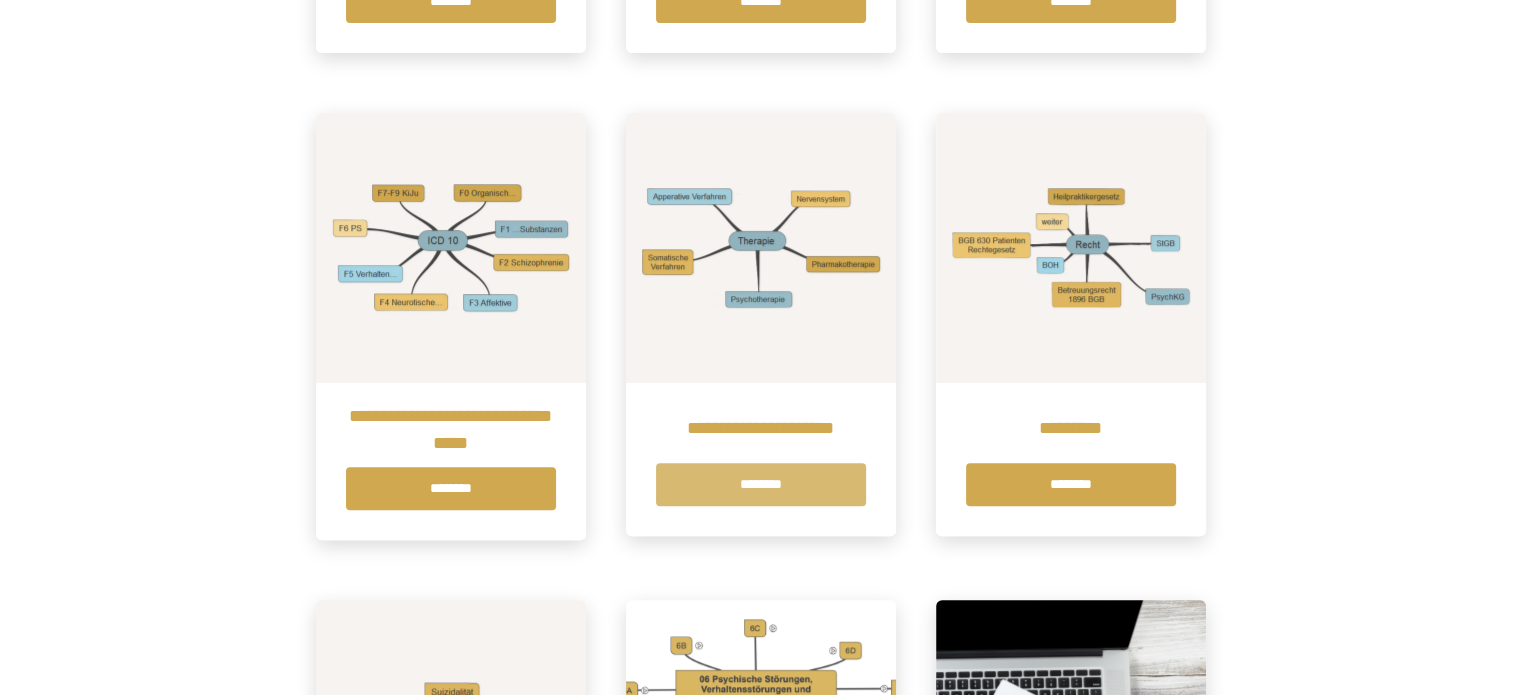 click on "********" at bounding box center [761, 484] 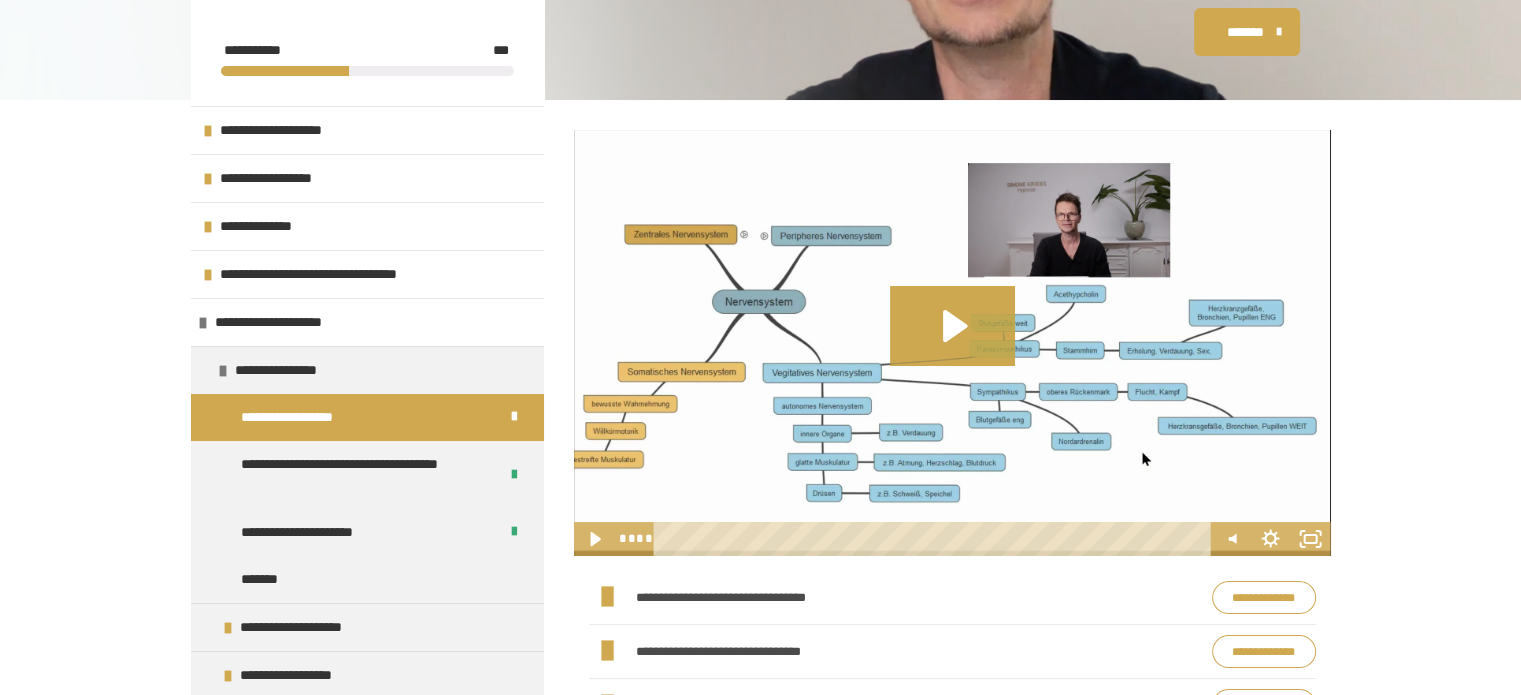 scroll, scrollTop: 369, scrollLeft: 0, axis: vertical 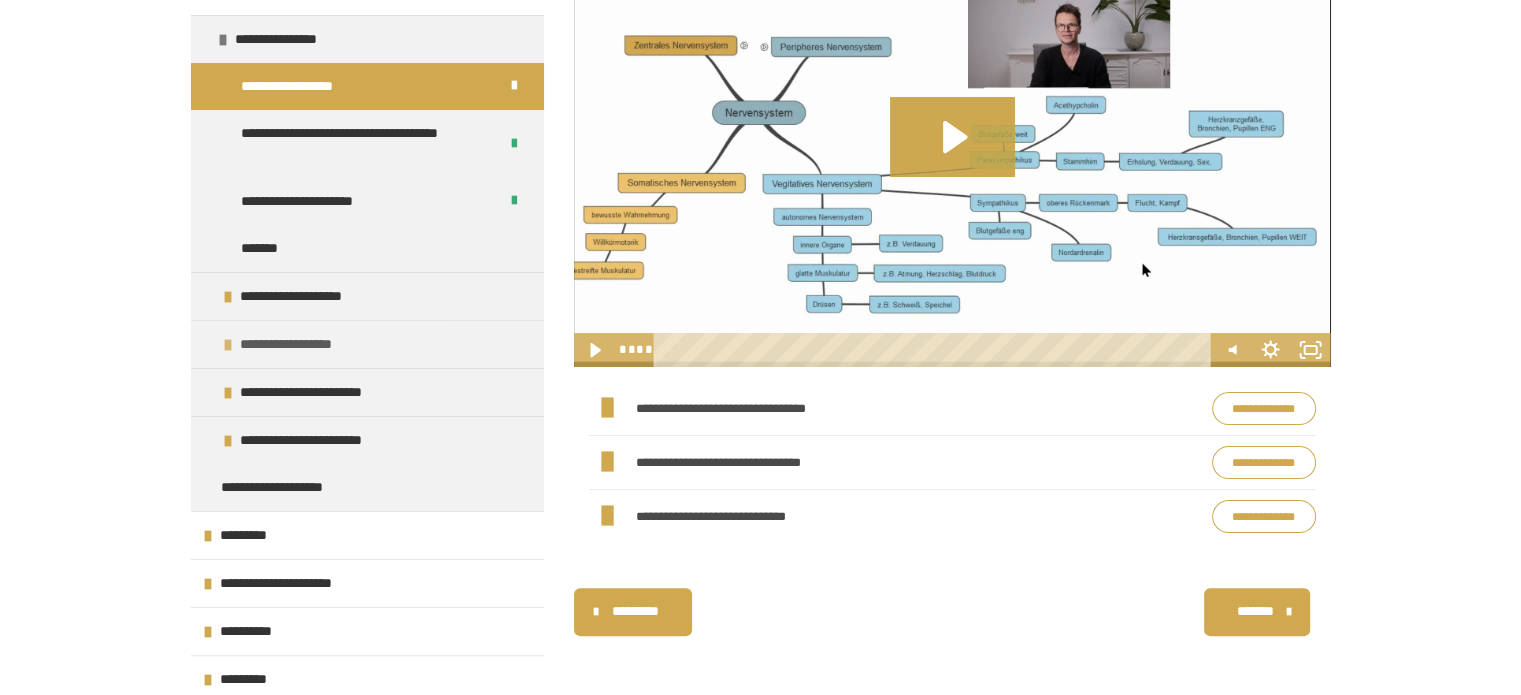 click on "**********" at bounding box center [299, 344] 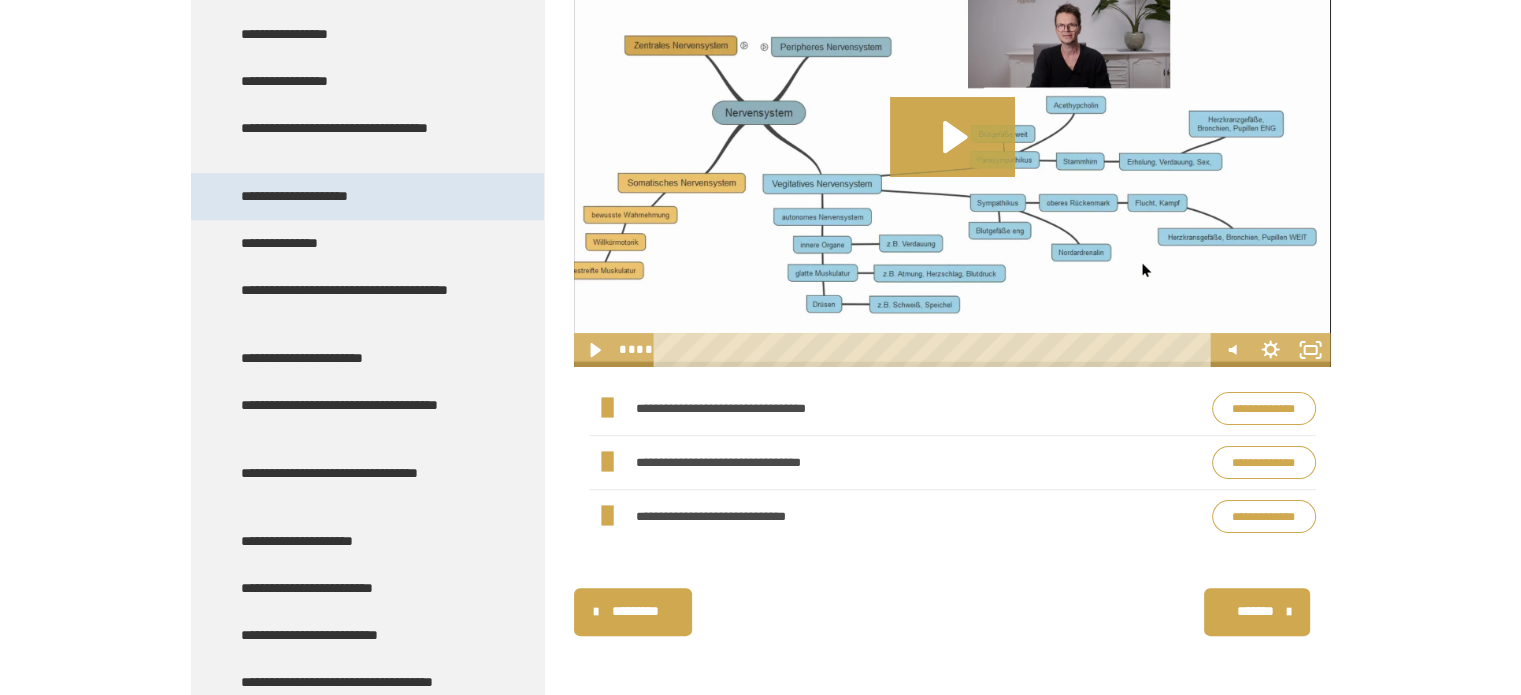 scroll, scrollTop: 765, scrollLeft: 0, axis: vertical 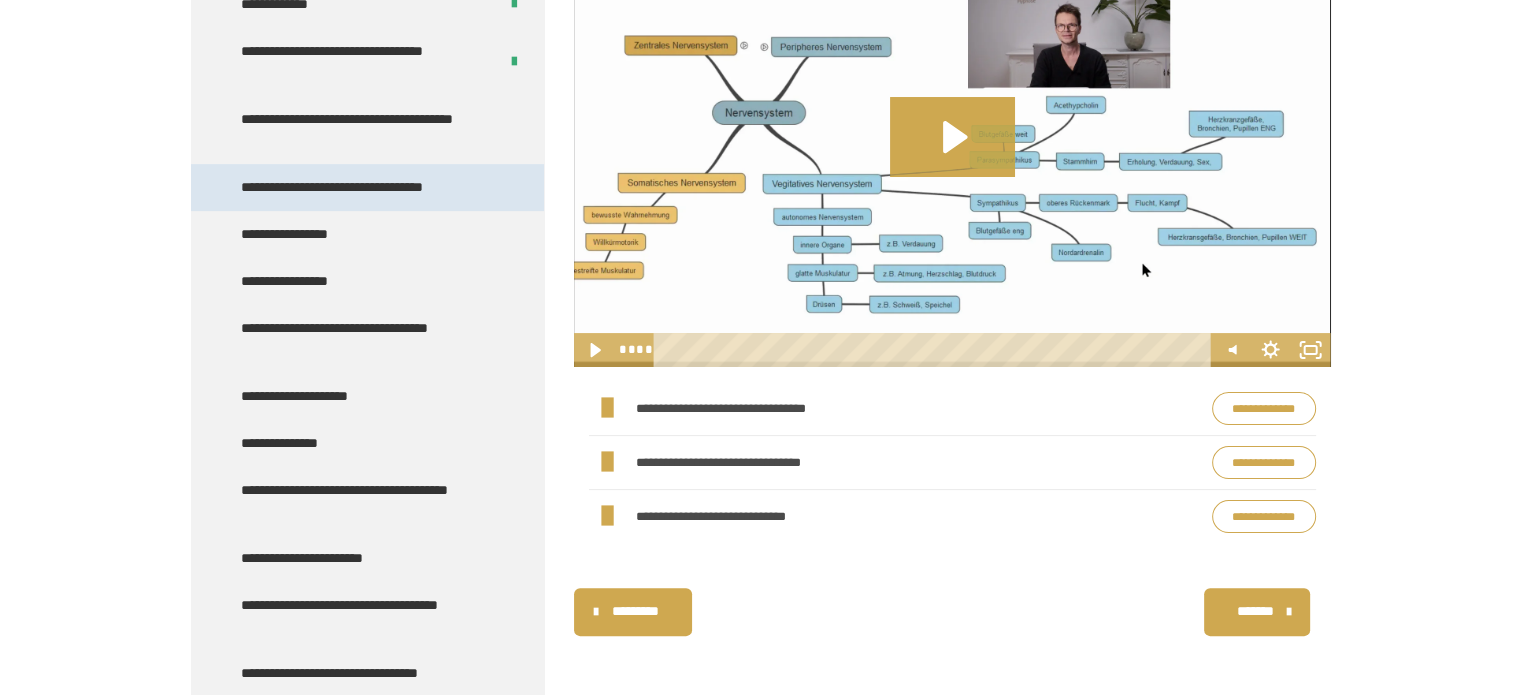 click on "**********" at bounding box center (356, 187) 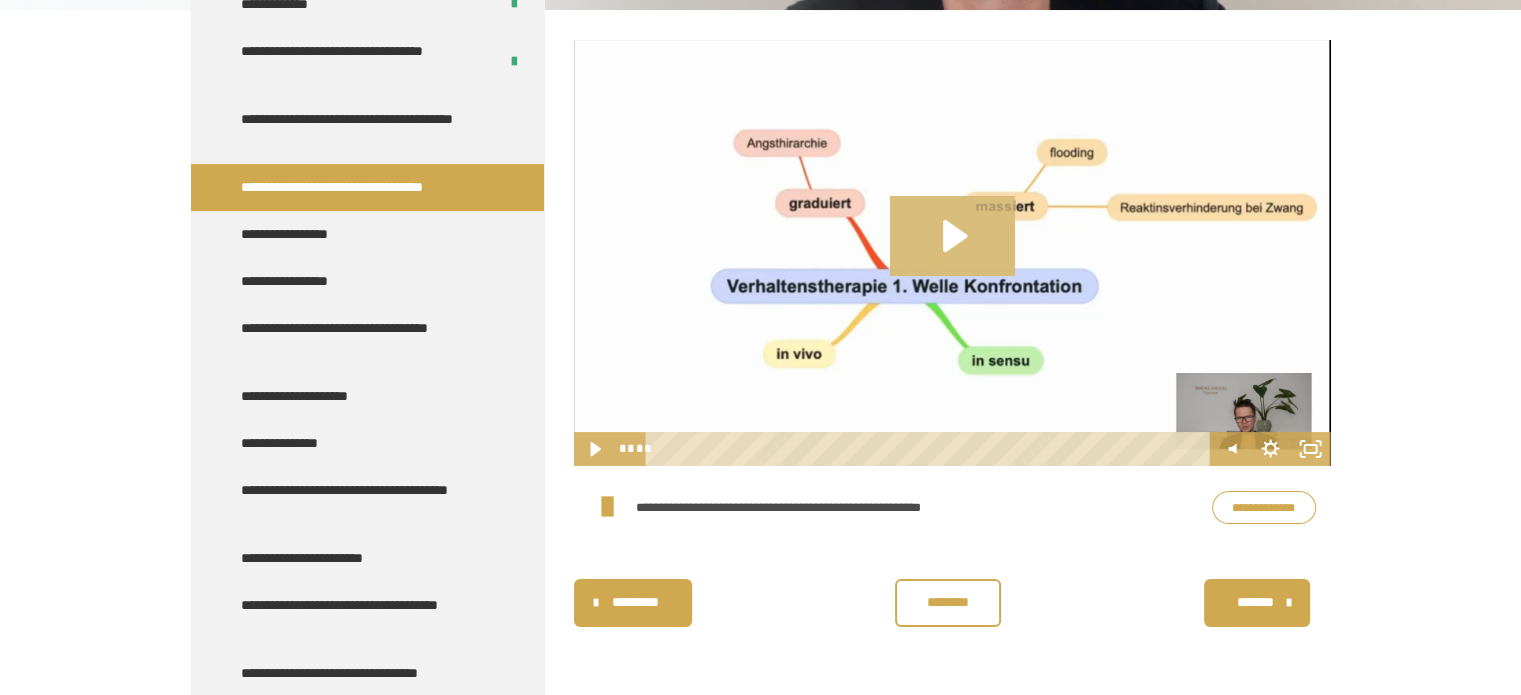 click 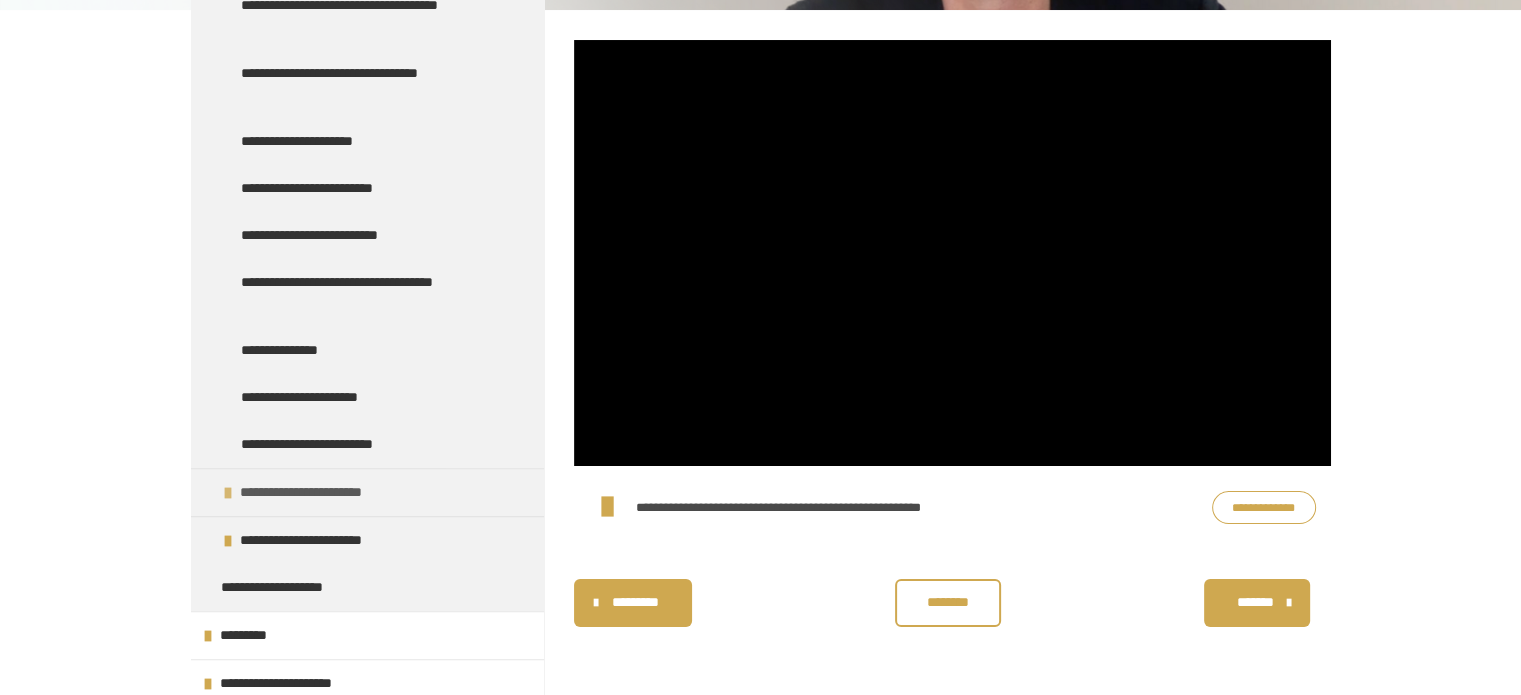 scroll, scrollTop: 1465, scrollLeft: 0, axis: vertical 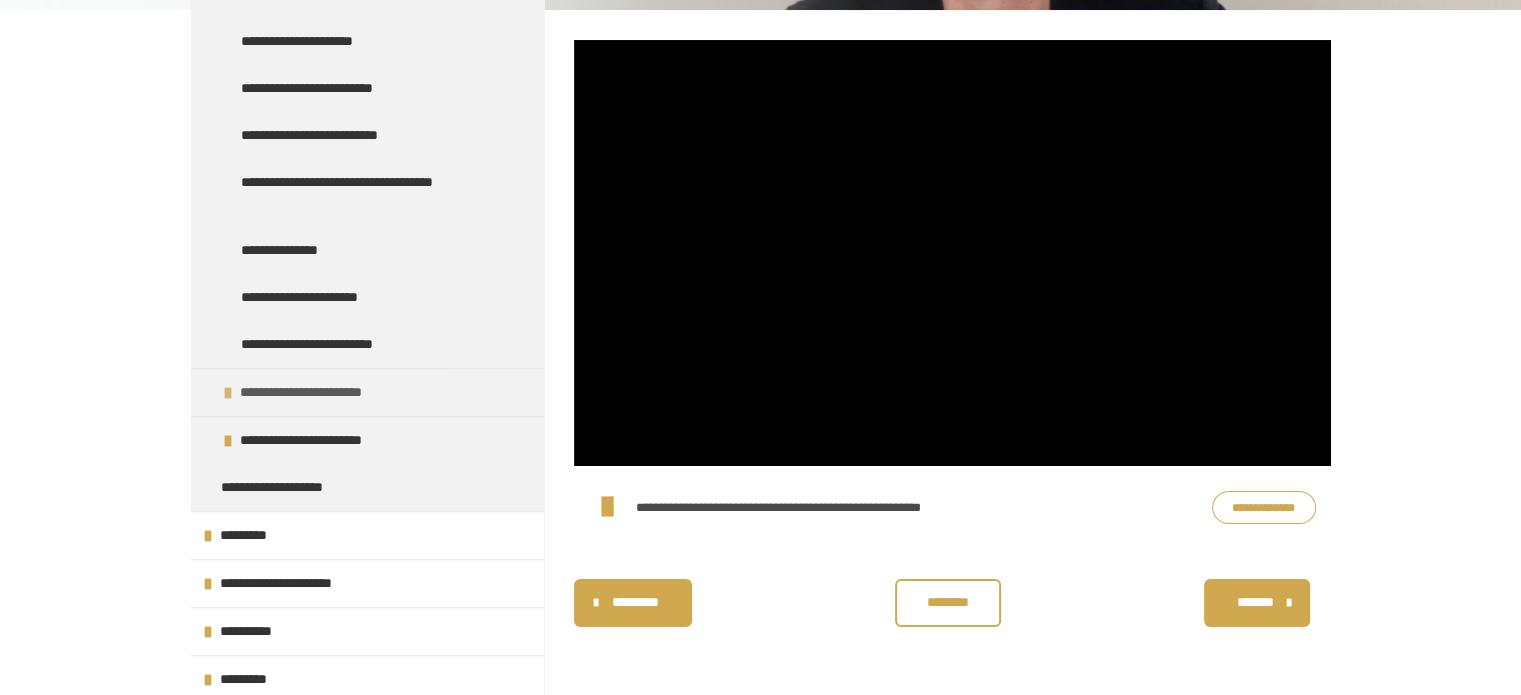click on "**********" at bounding box center [317, 392] 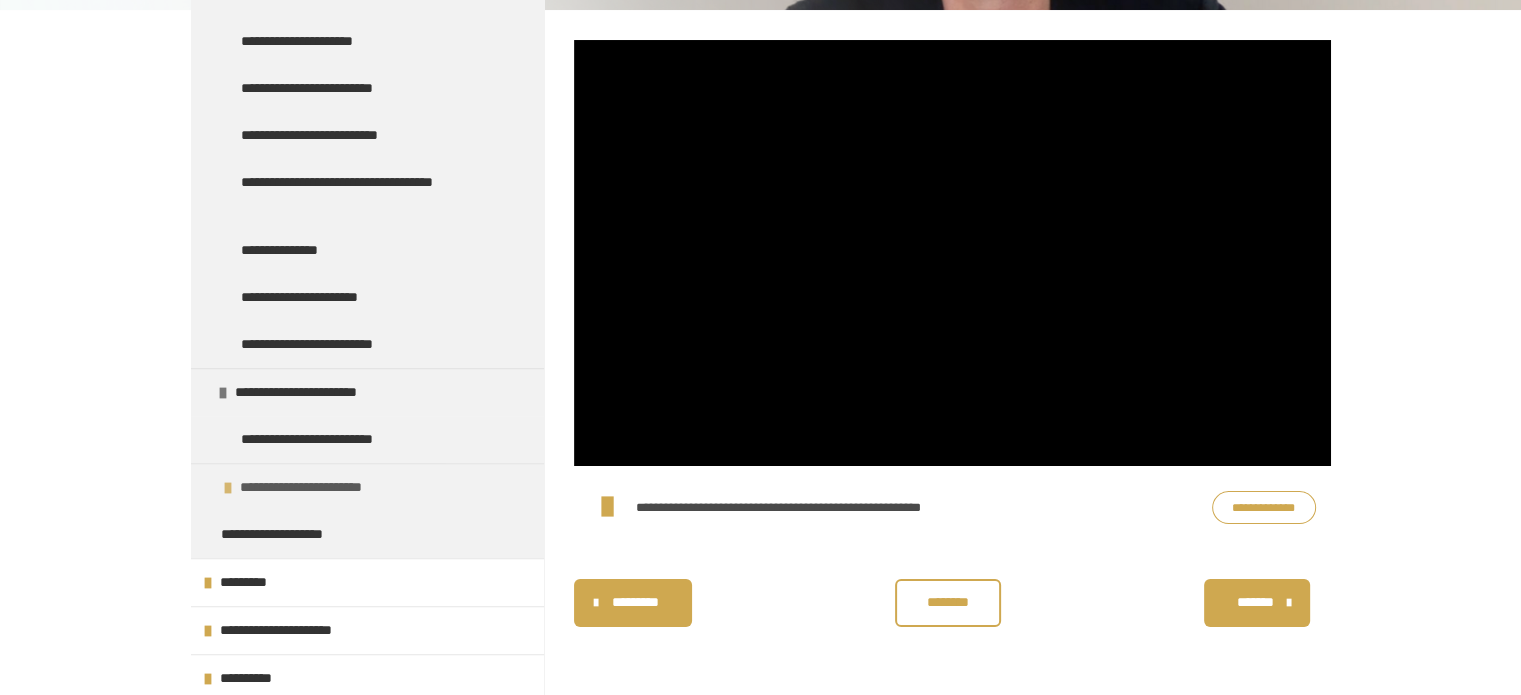 click on "**********" at bounding box center (320, 487) 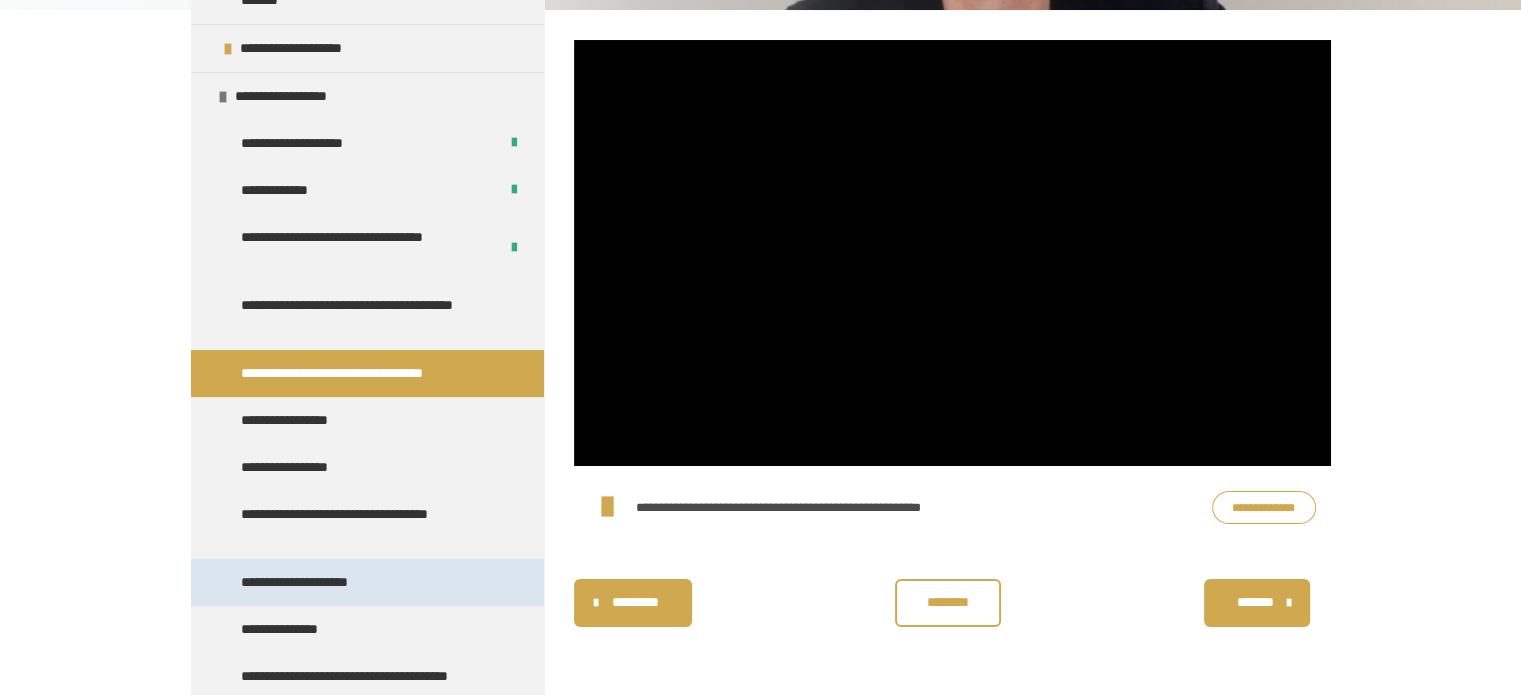 scroll, scrollTop: 506, scrollLeft: 0, axis: vertical 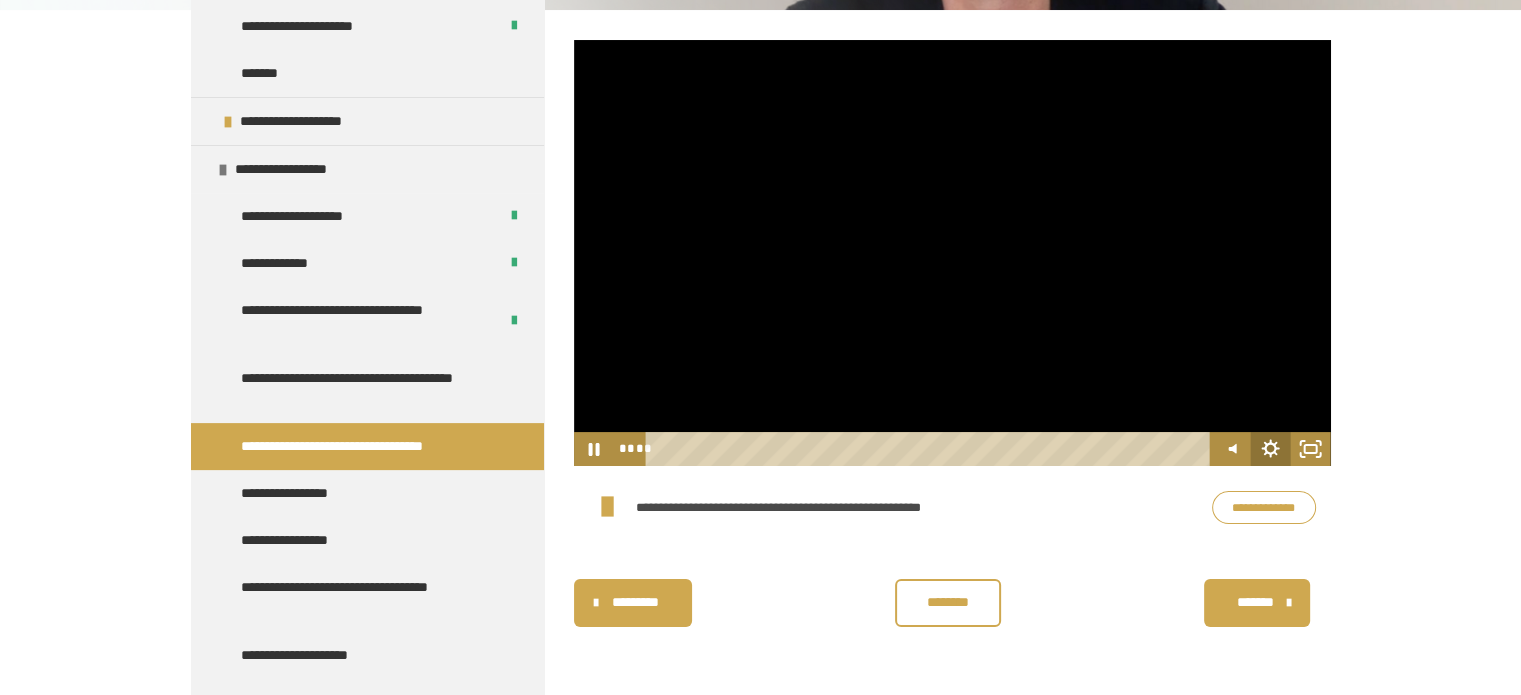 click 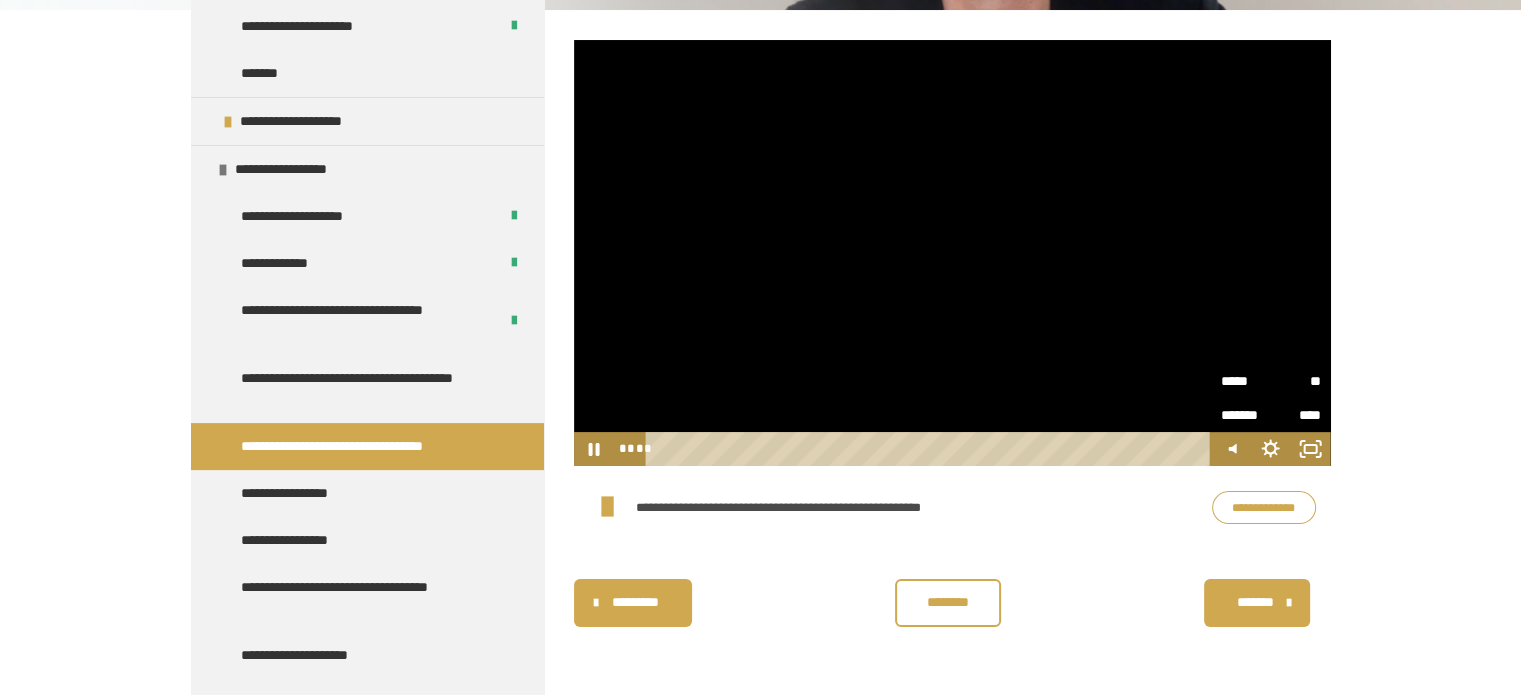 click on "**" at bounding box center (1296, 380) 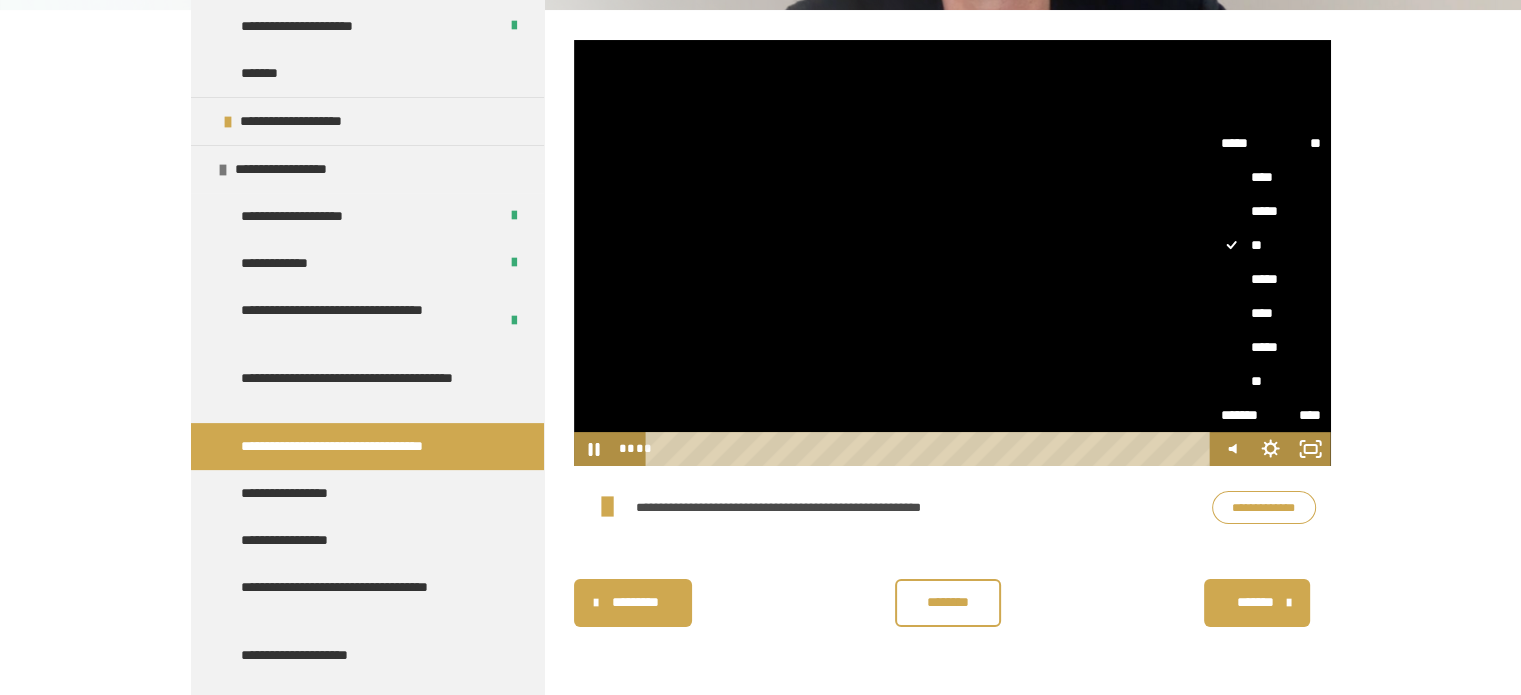 click on "****" at bounding box center (1271, 313) 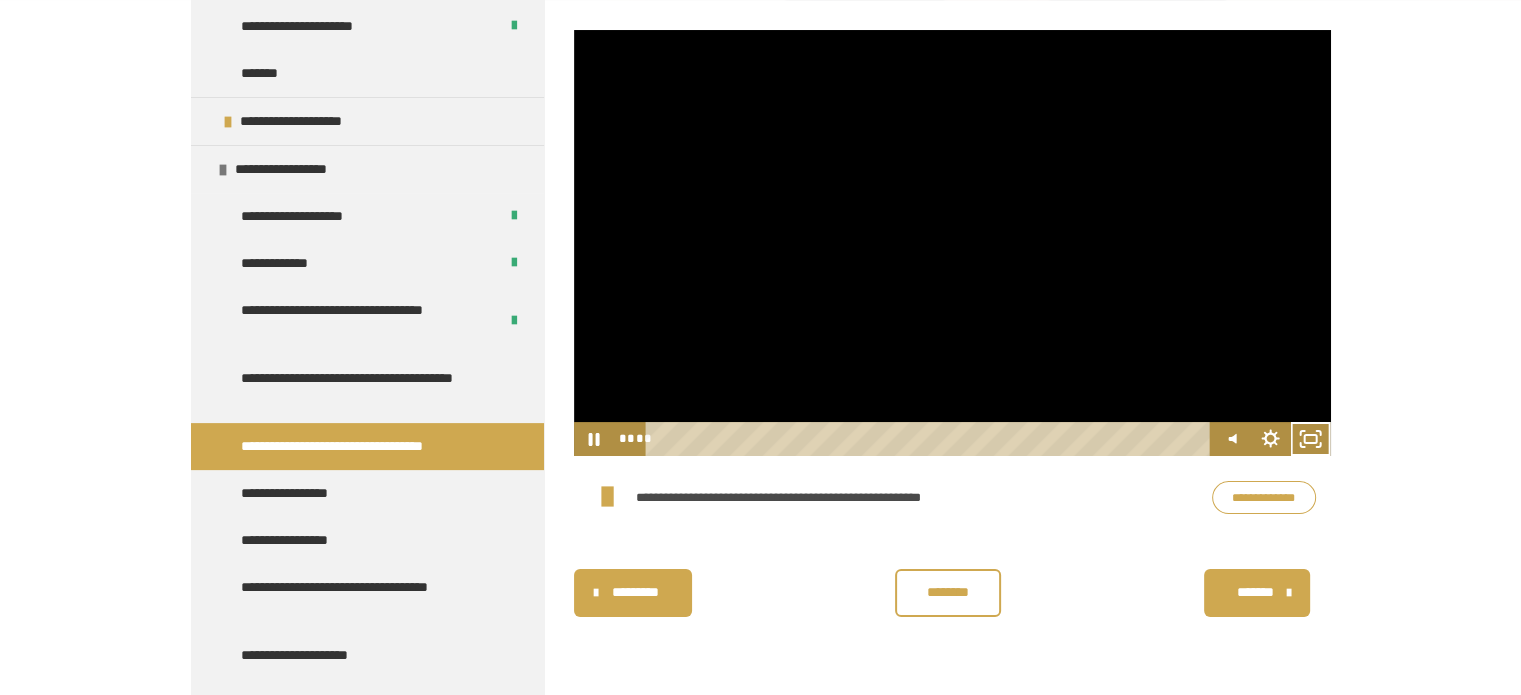 scroll, scrollTop: 340, scrollLeft: 0, axis: vertical 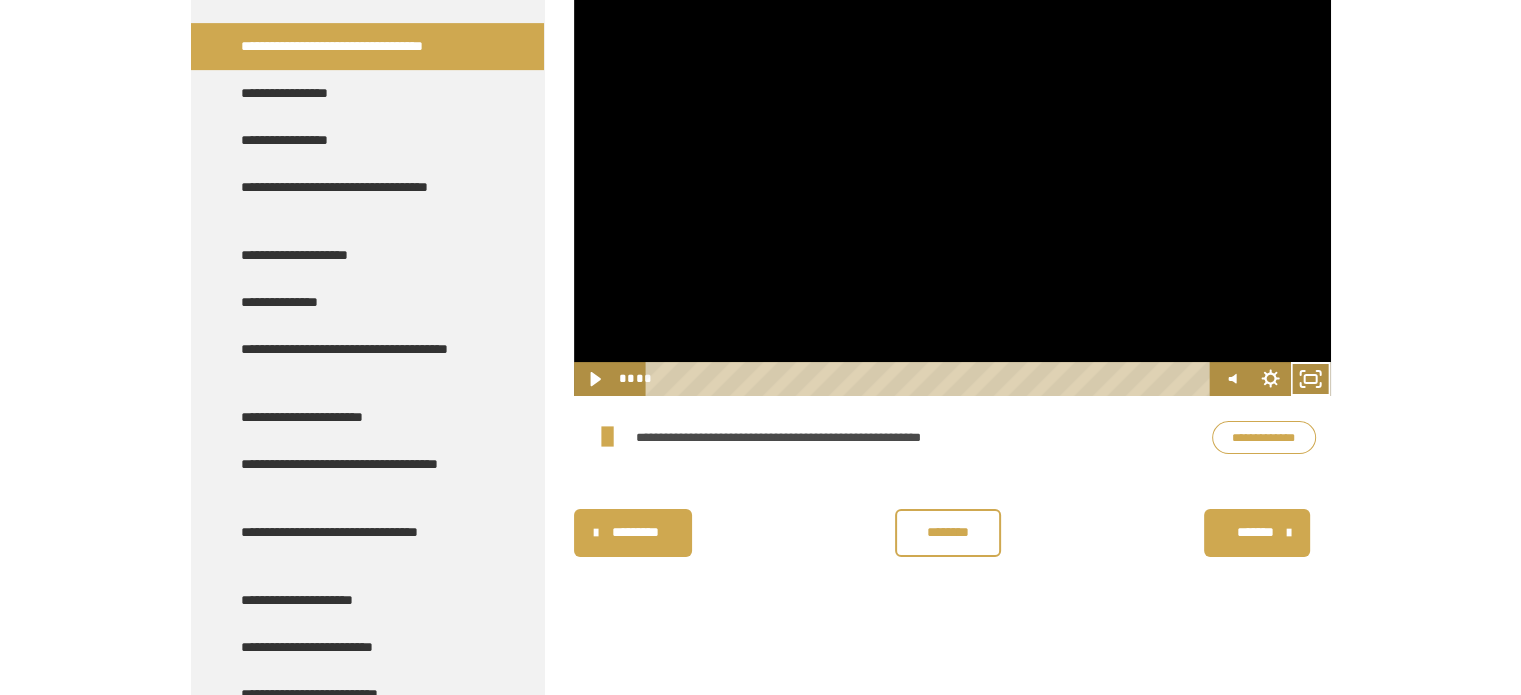 click on "********" at bounding box center (948, 533) 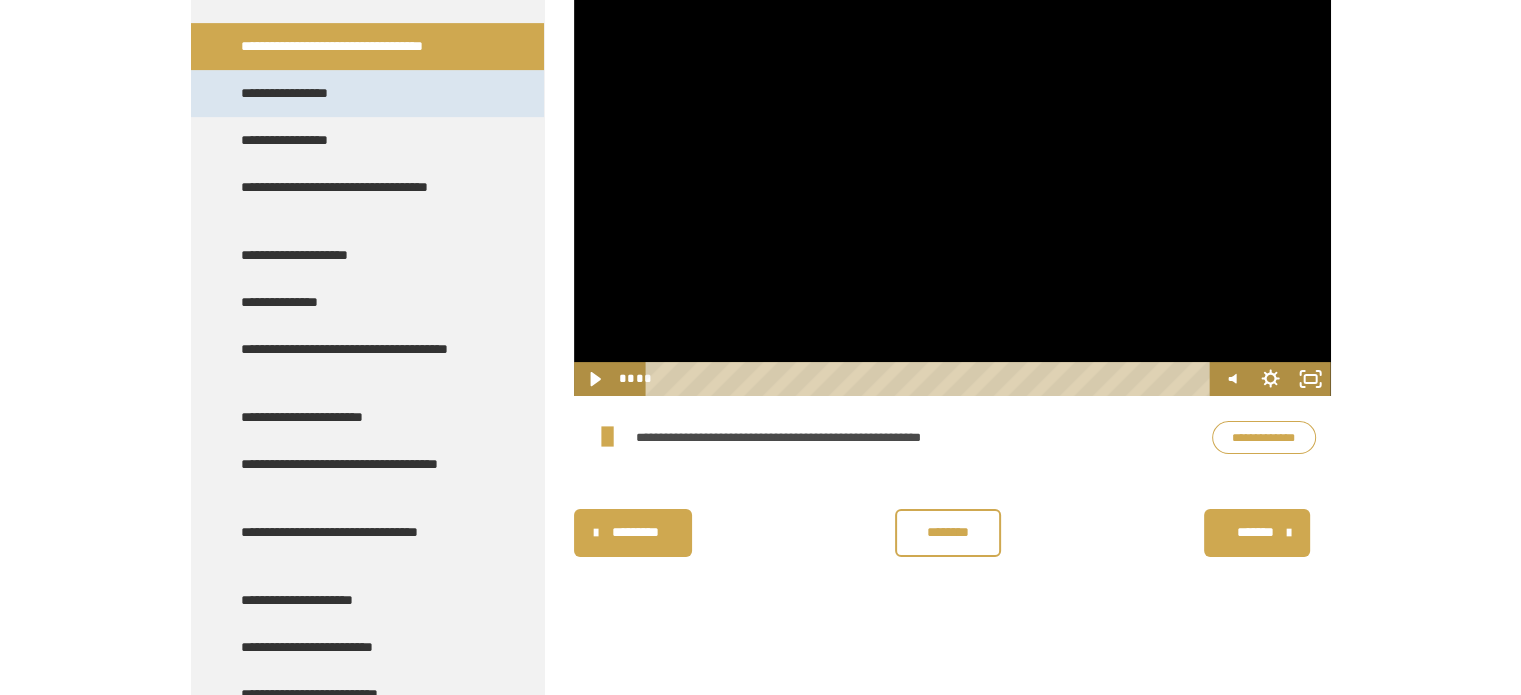 click on "**********" at bounding box center (367, 93) 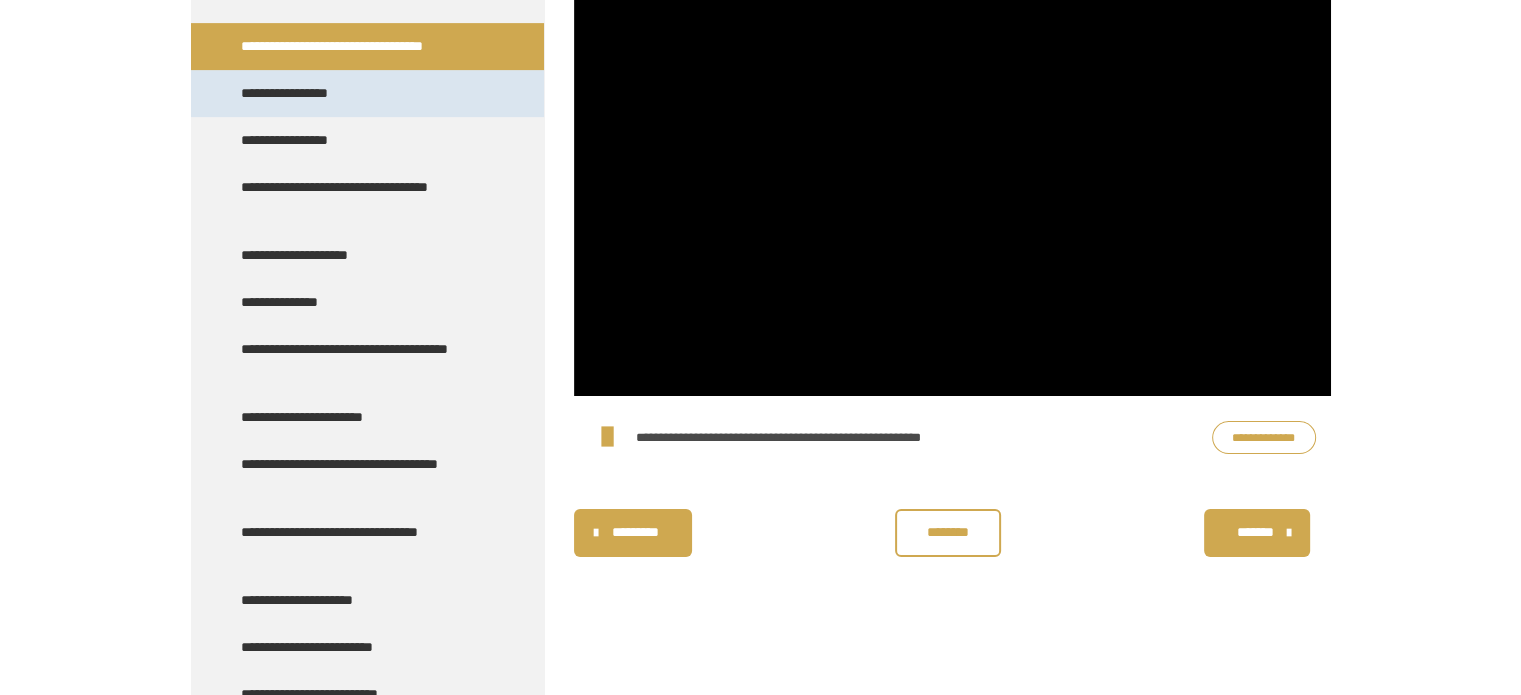 scroll, scrollTop: 270, scrollLeft: 0, axis: vertical 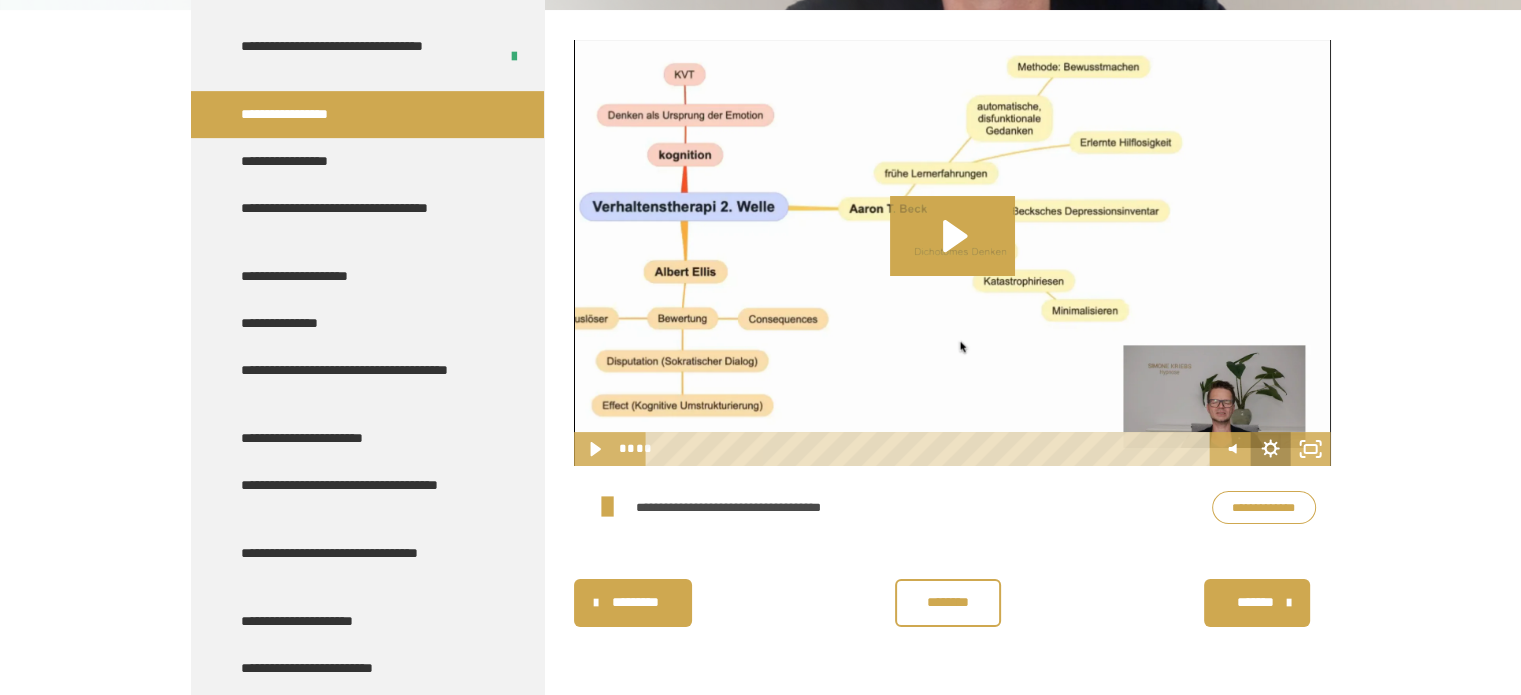 click 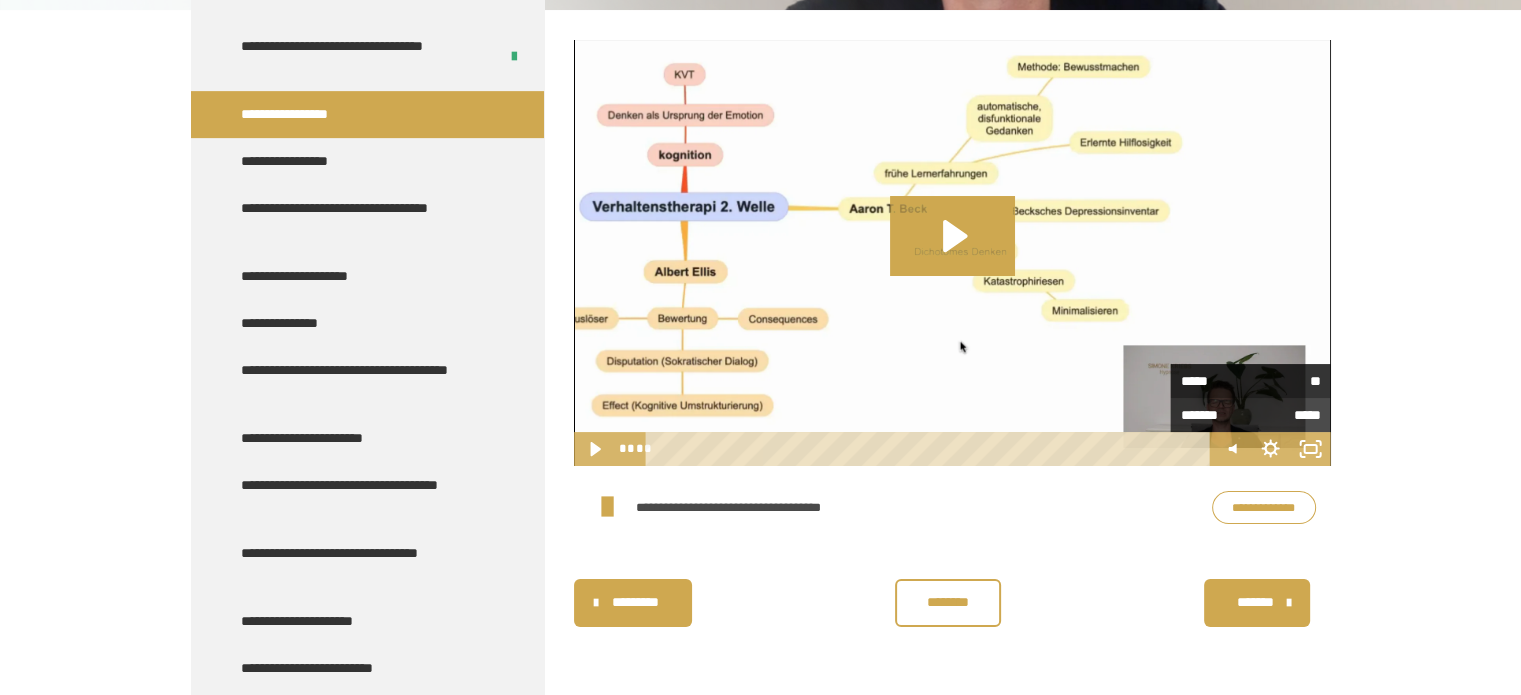 click on "**" at bounding box center [1286, 379] 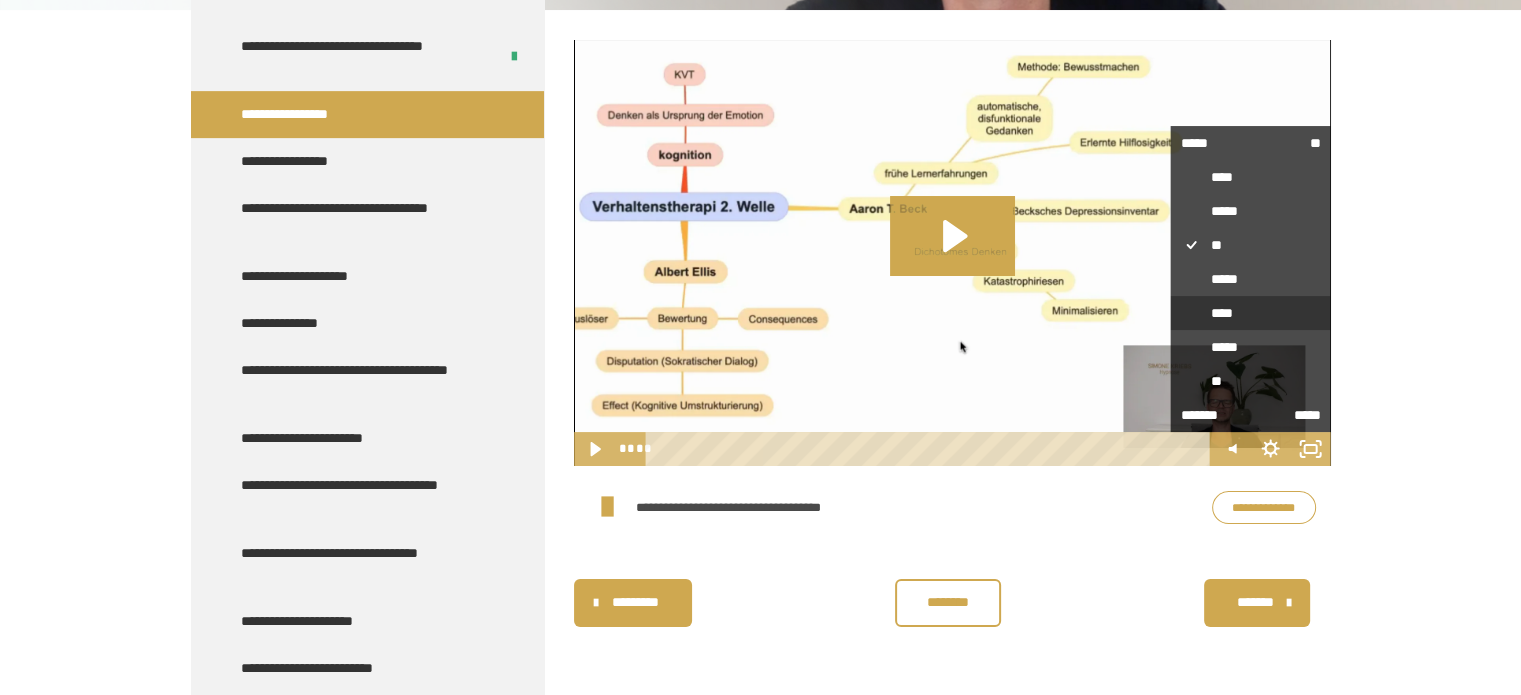 click on "****" at bounding box center (1251, 313) 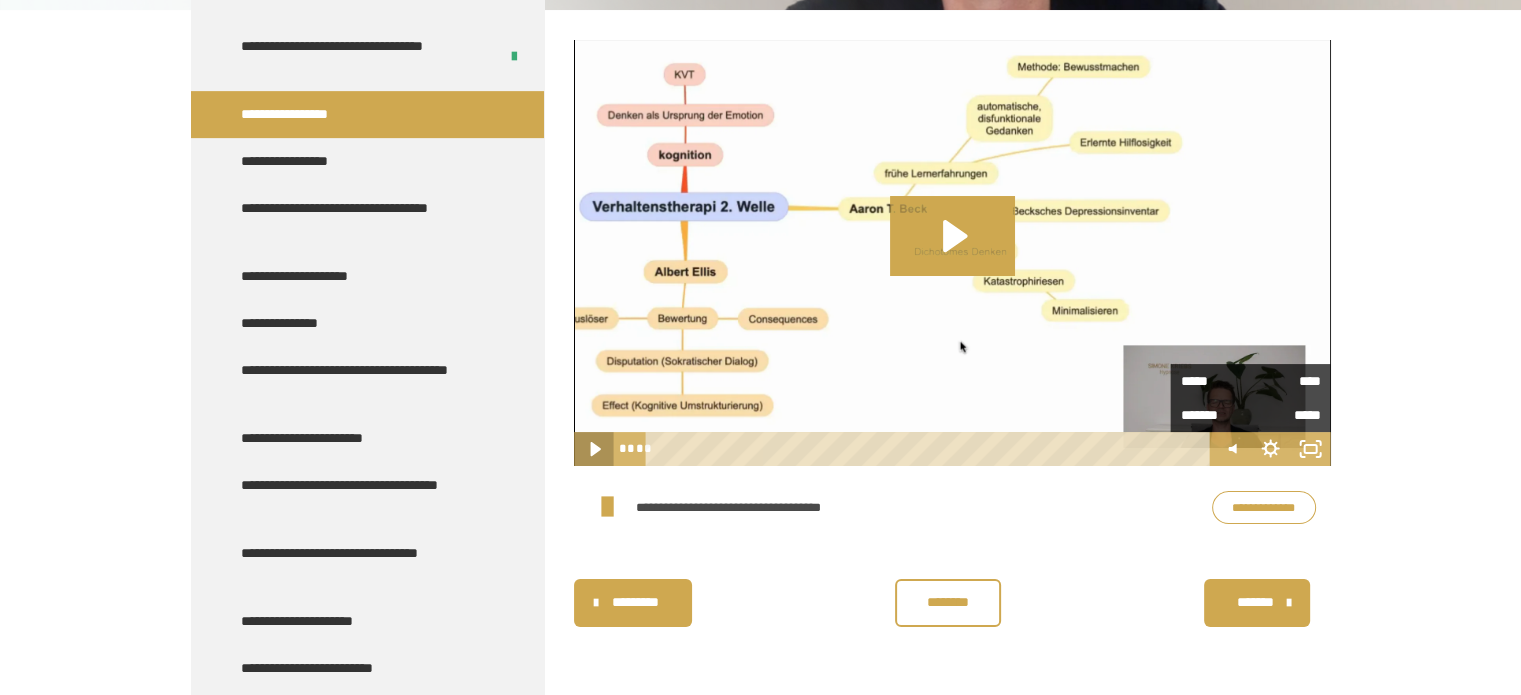 click 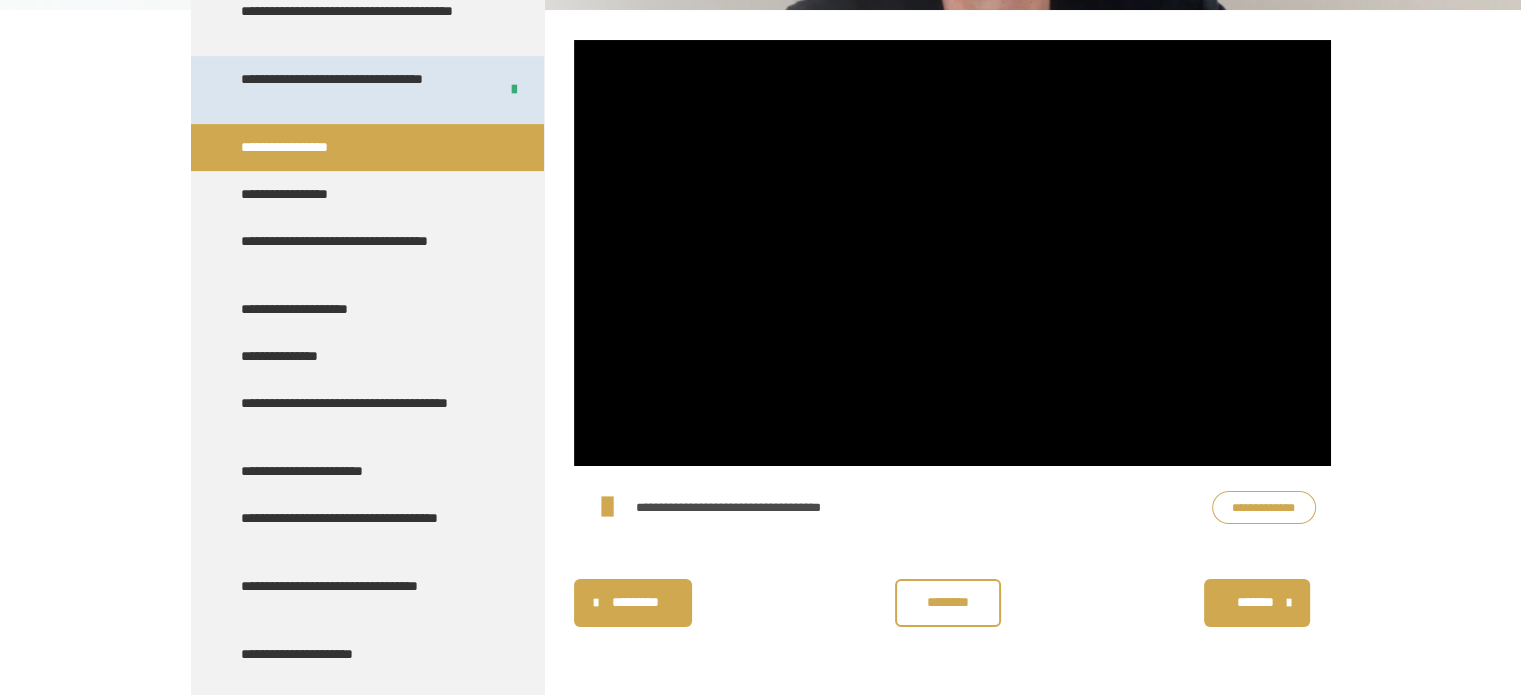 scroll, scrollTop: 906, scrollLeft: 0, axis: vertical 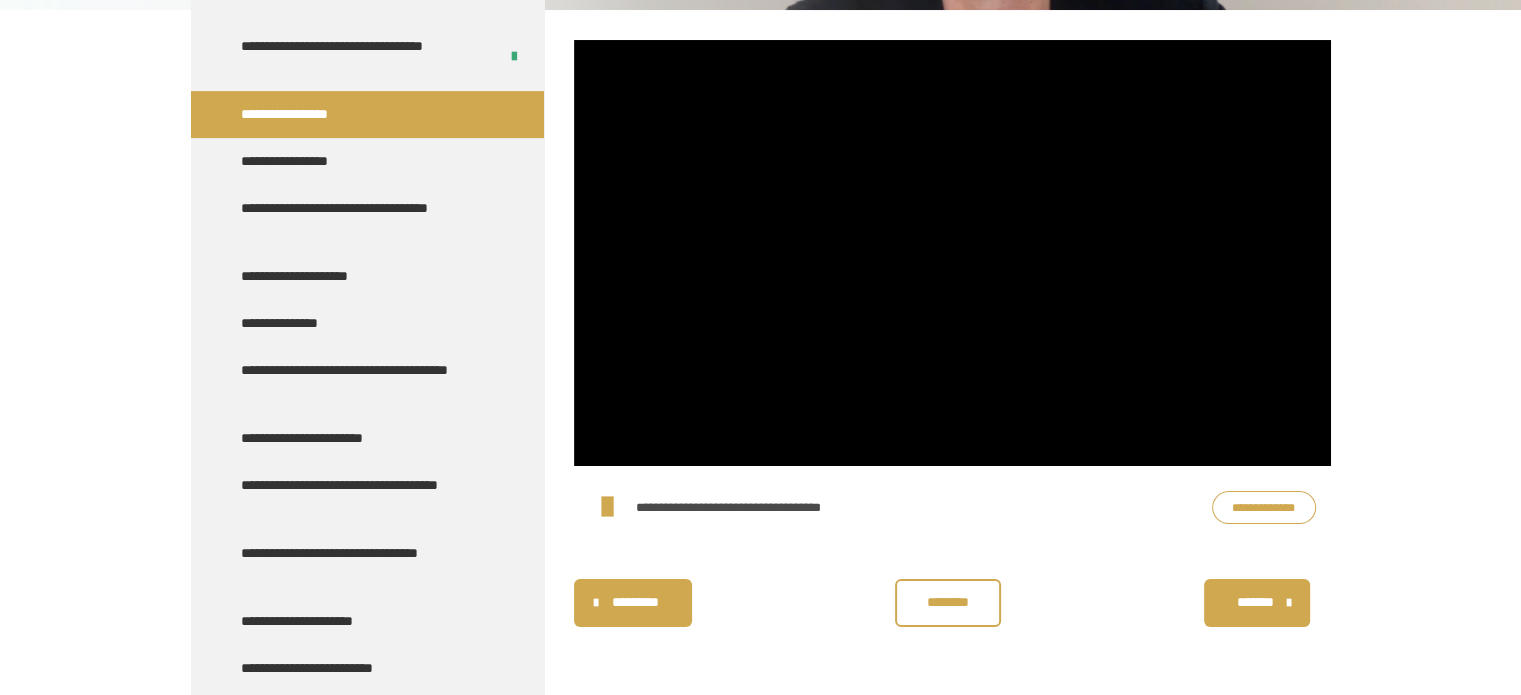 click on "********" at bounding box center (948, 603) 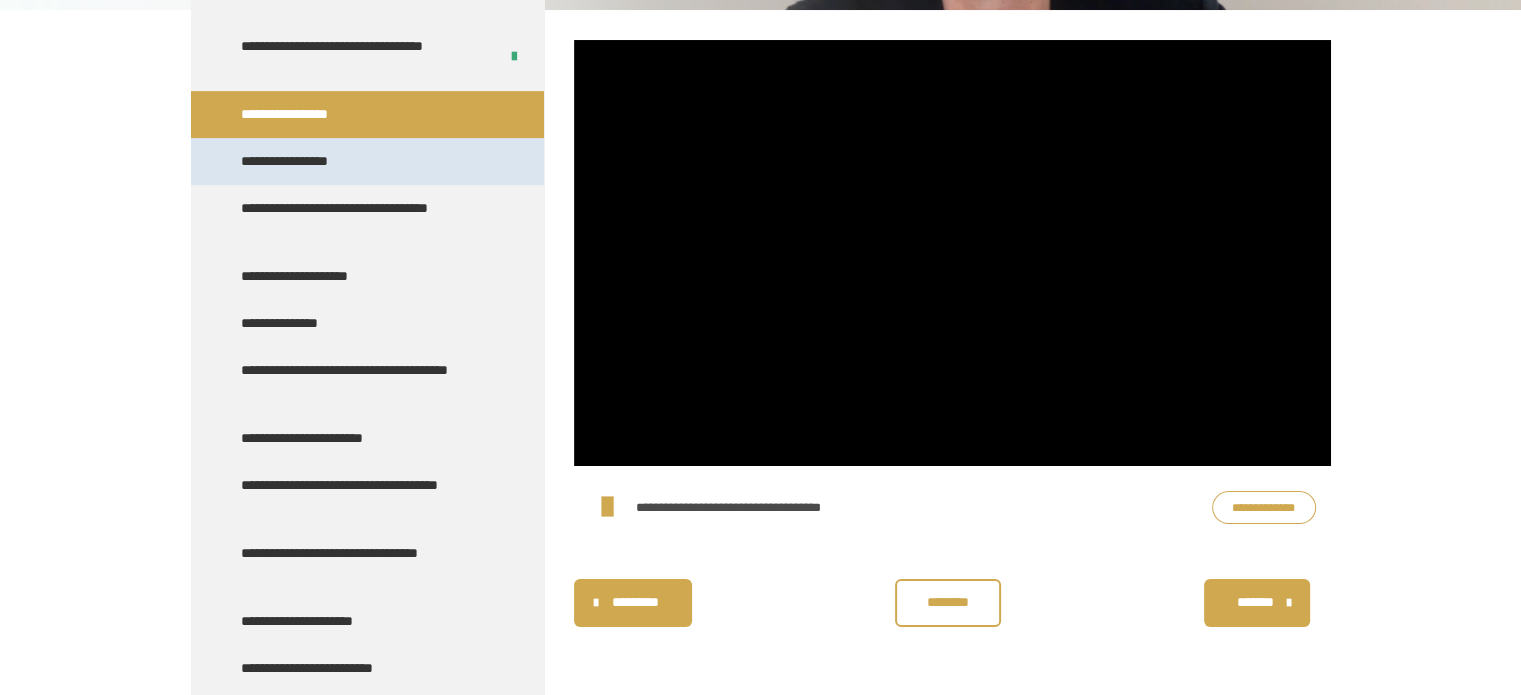 click on "**********" at bounding box center [367, 161] 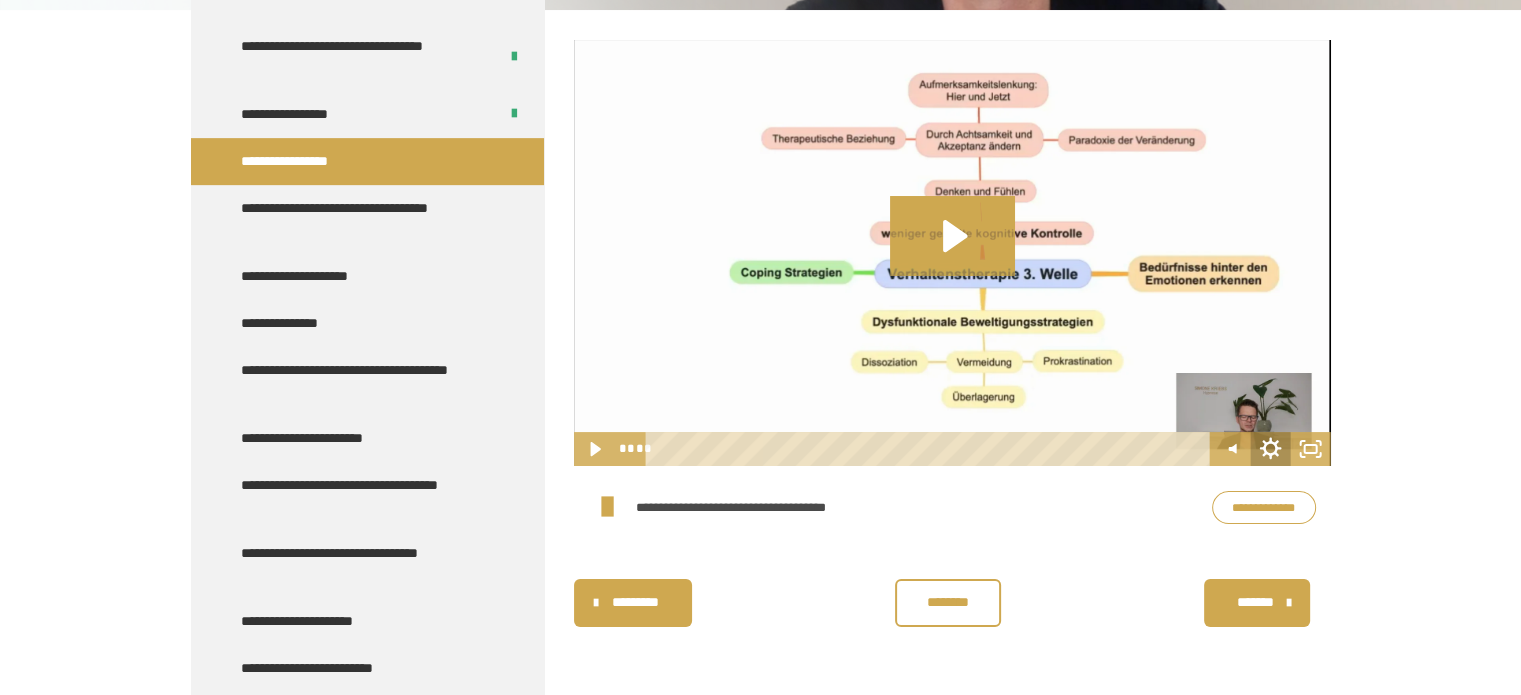 click 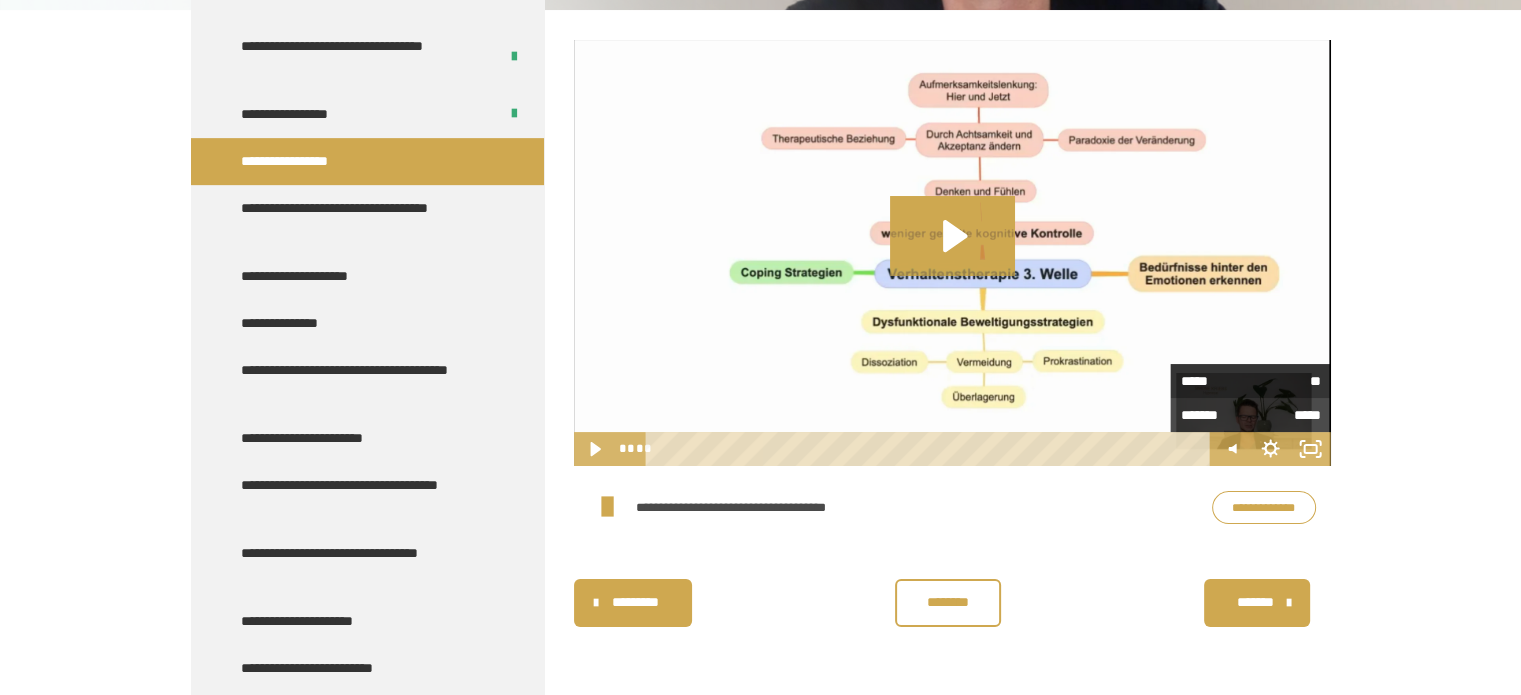 click on "**" at bounding box center [1286, 381] 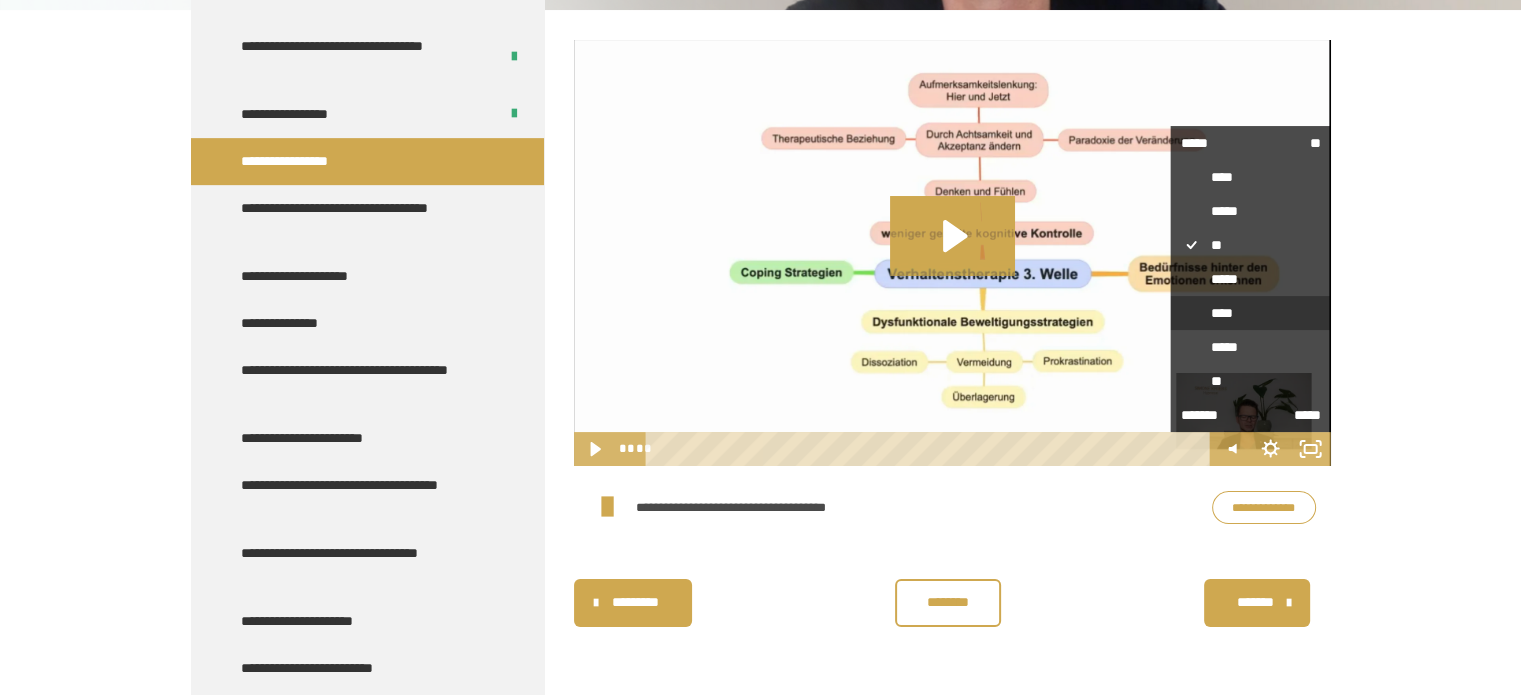 click on "****" at bounding box center [1251, 313] 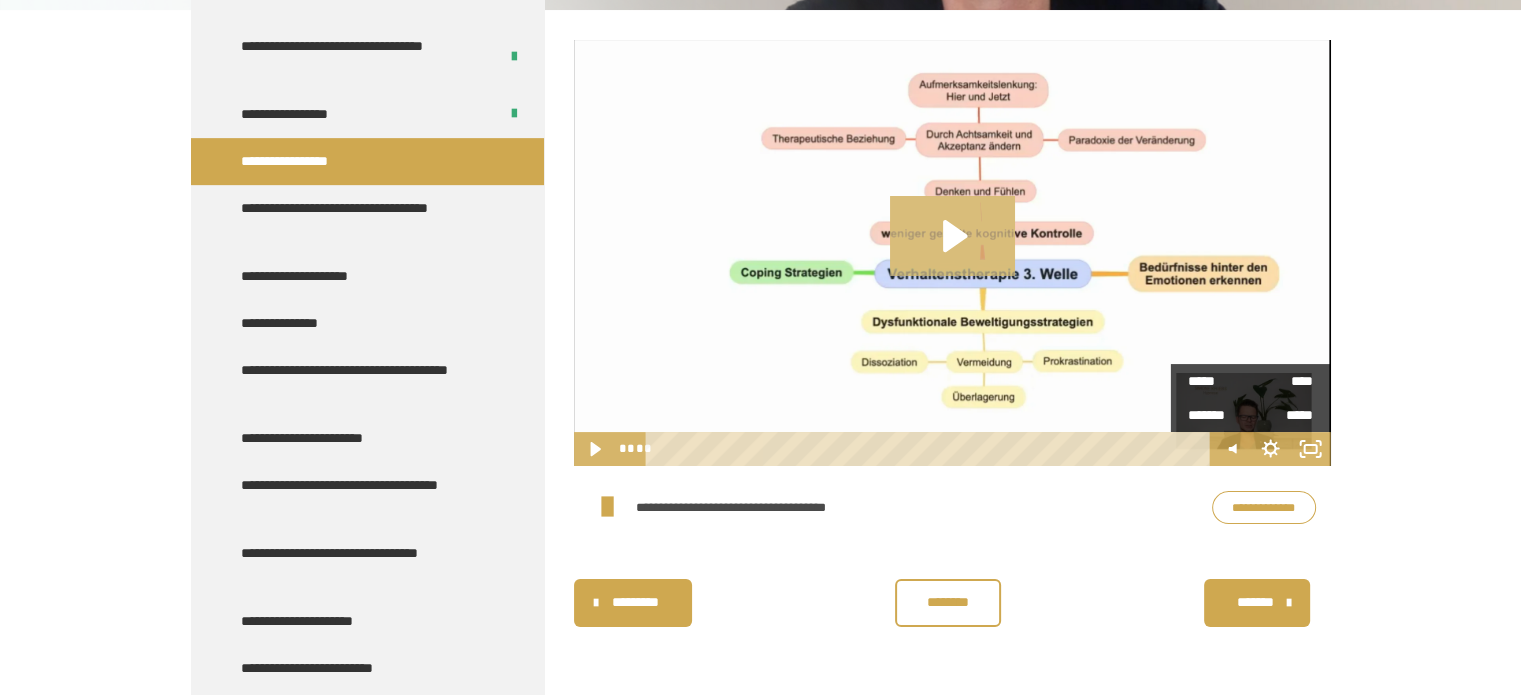 click 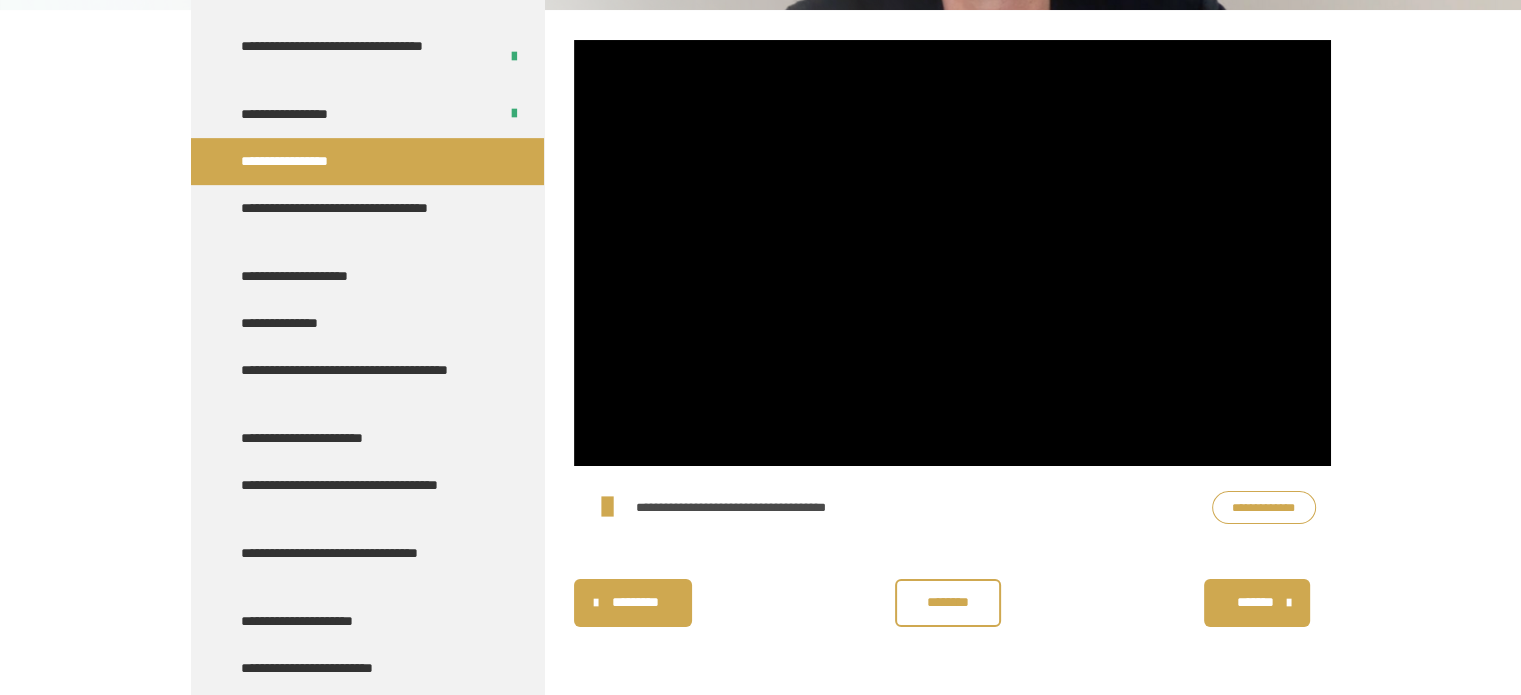 click at bounding box center [952, 253] 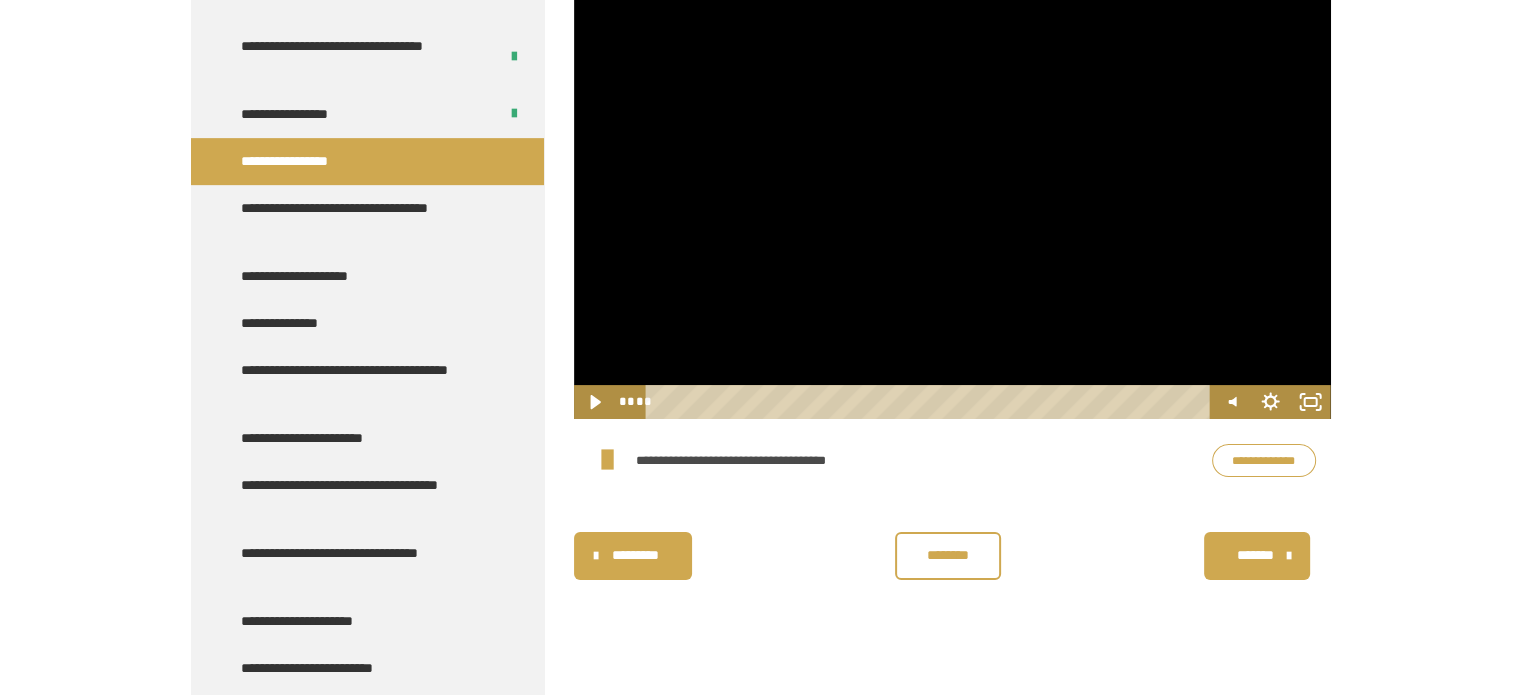 scroll, scrollTop: 340, scrollLeft: 0, axis: vertical 